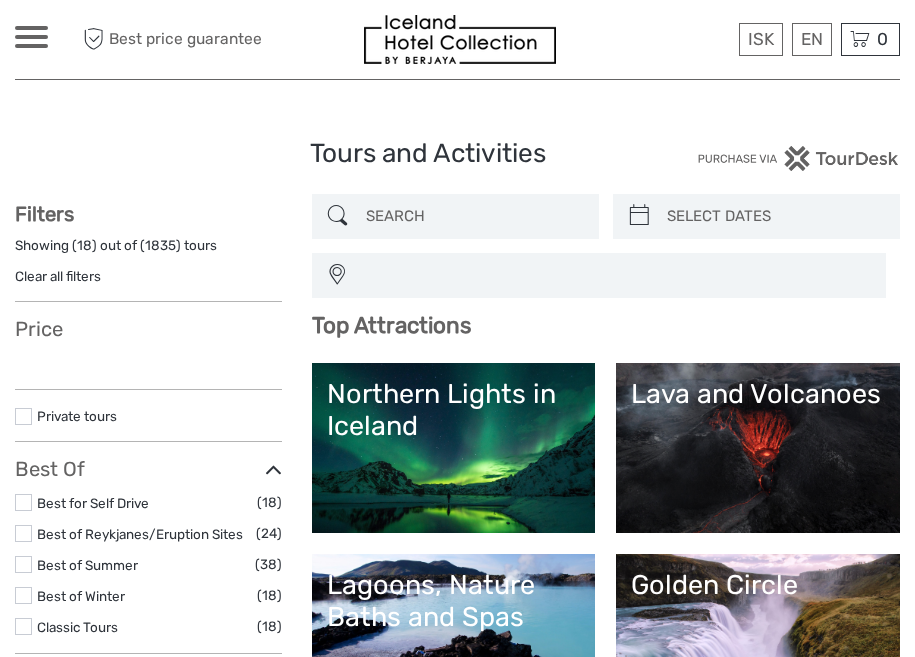 select 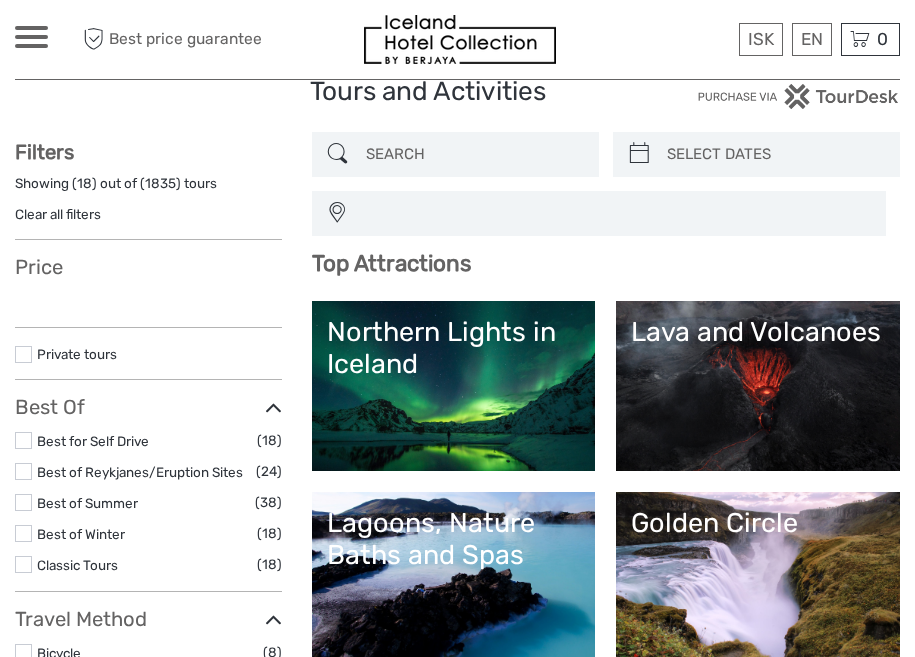 select 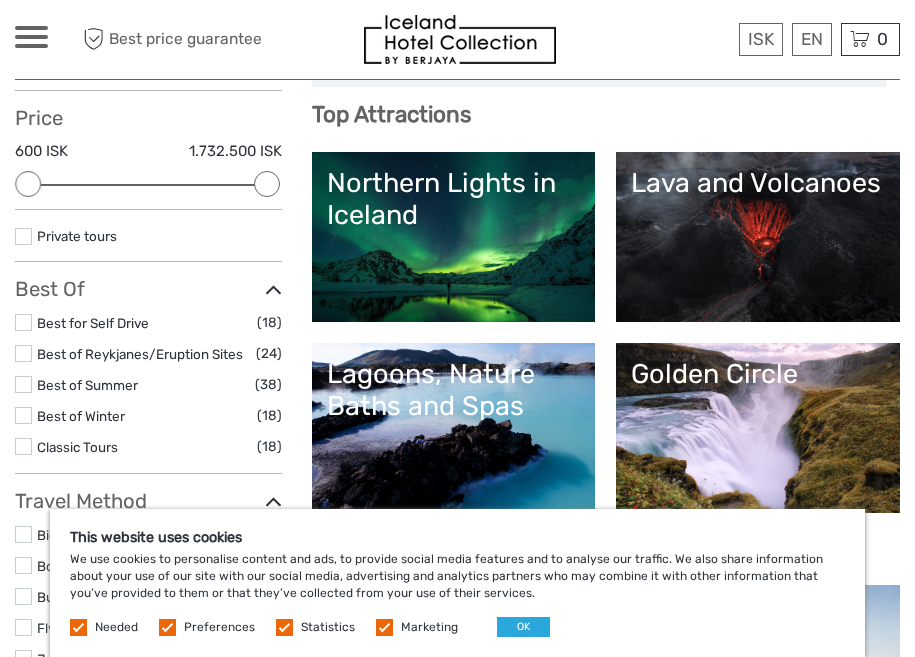 scroll, scrollTop: 249, scrollLeft: 0, axis: vertical 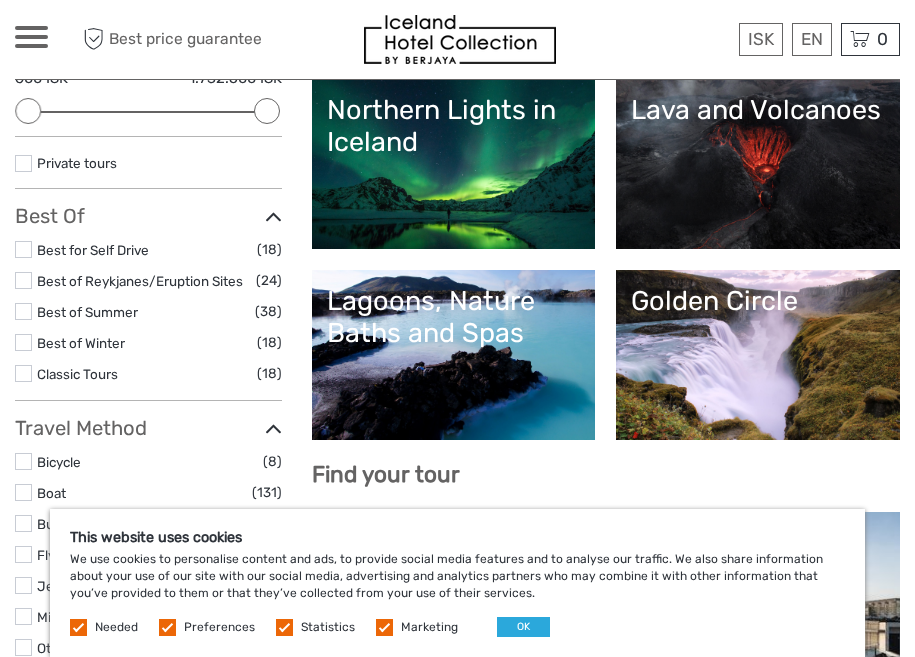 click on "Northern Lights in Iceland" at bounding box center (454, 164) 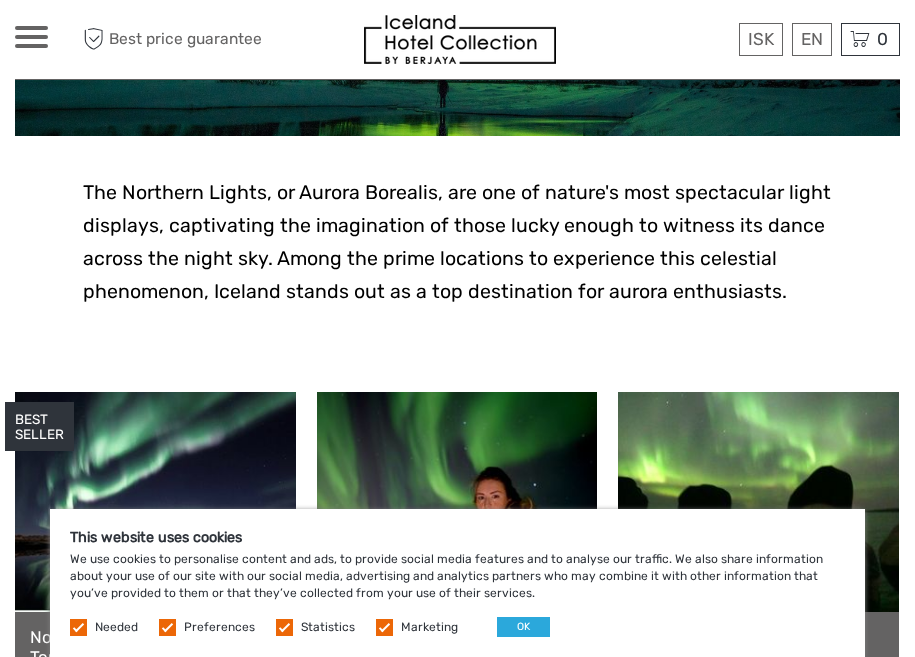 scroll, scrollTop: 421, scrollLeft: 0, axis: vertical 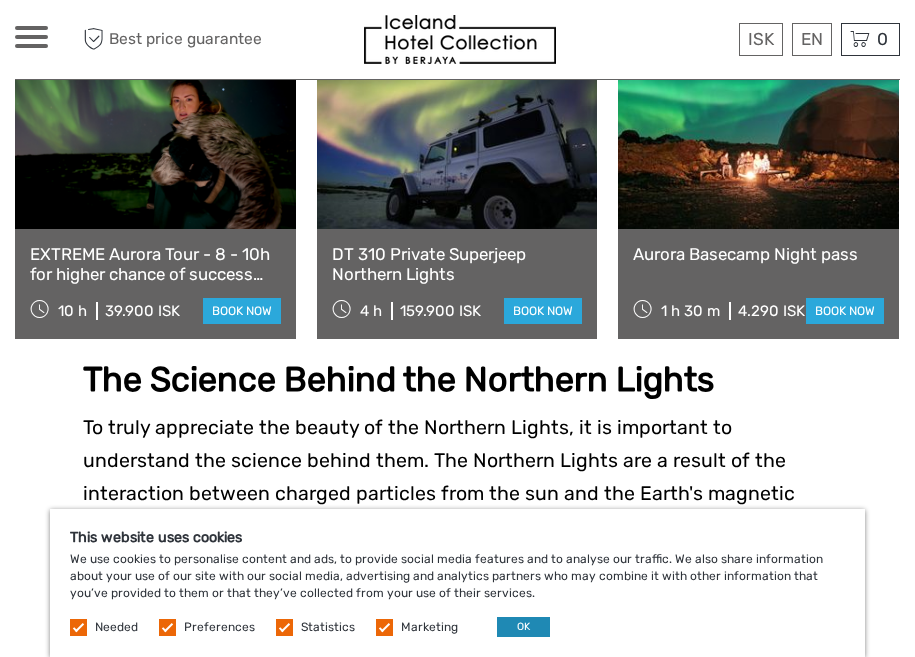 click on "OK" at bounding box center (523, 627) 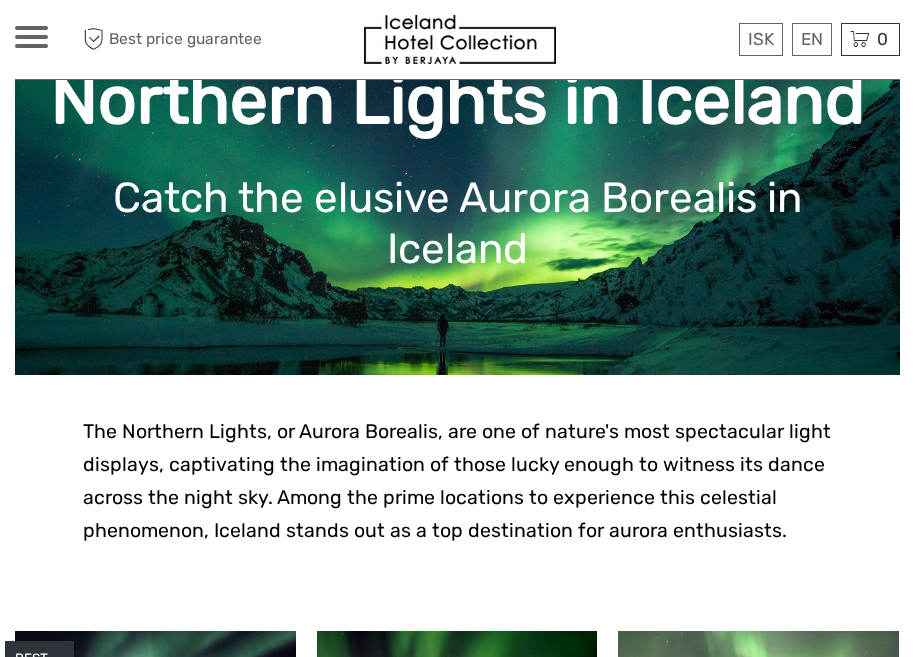 scroll, scrollTop: 152, scrollLeft: 0, axis: vertical 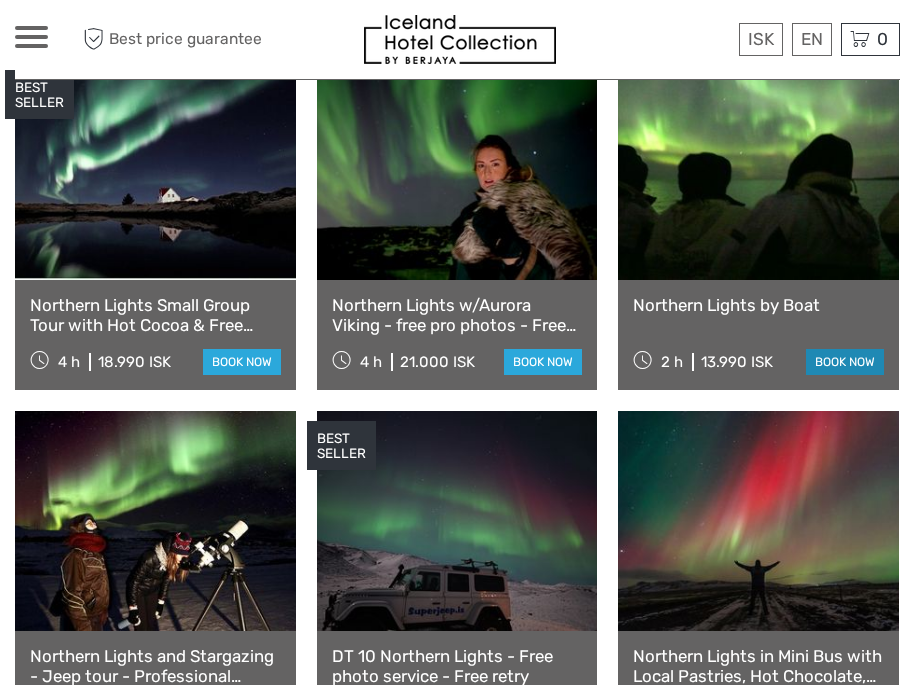 click on "book now" at bounding box center [845, 362] 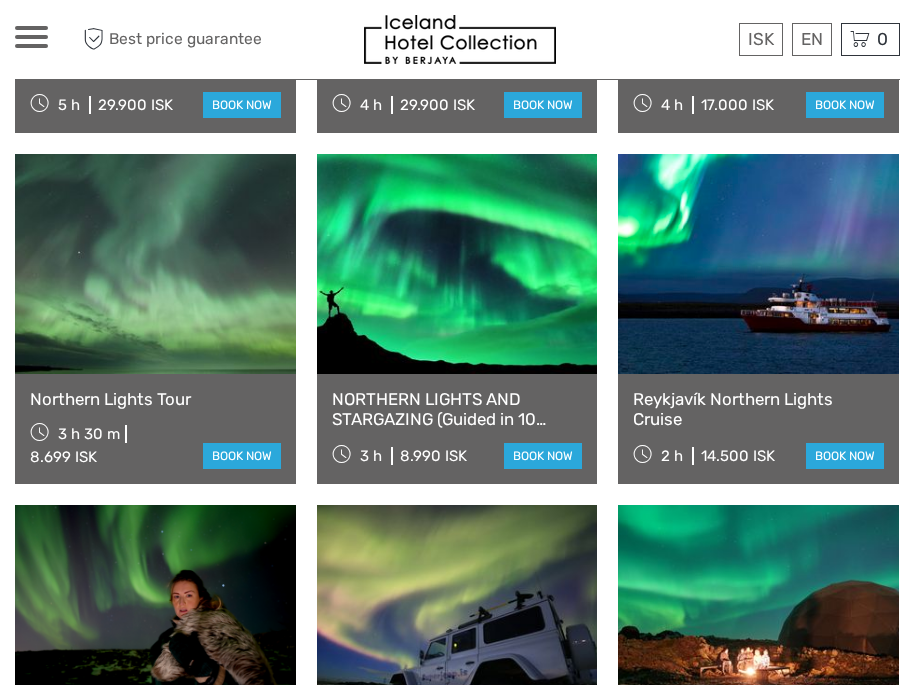 scroll, scrollTop: 1350, scrollLeft: 0, axis: vertical 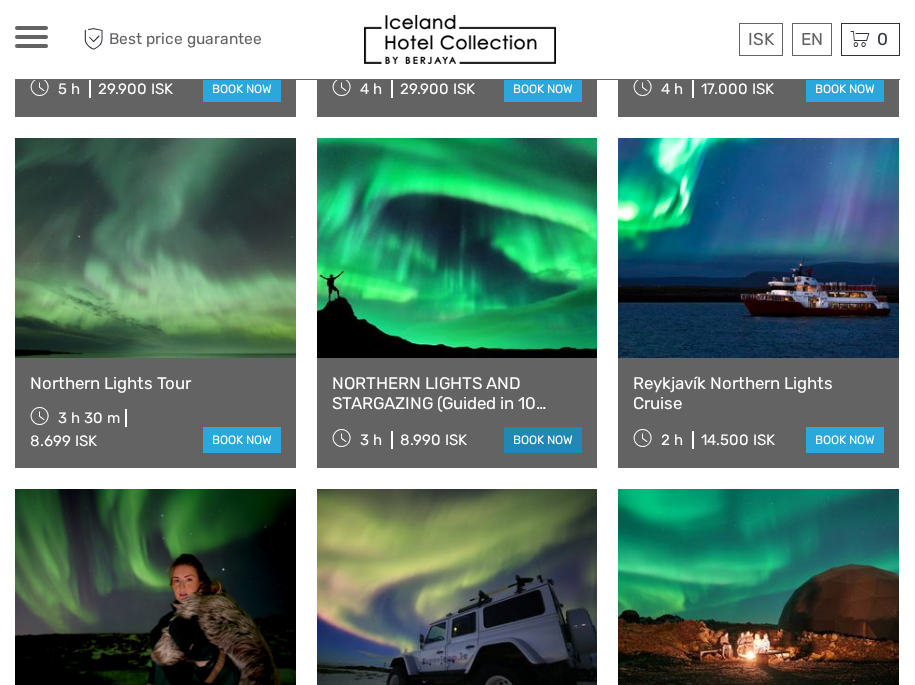 click on "book now" at bounding box center (543, 440) 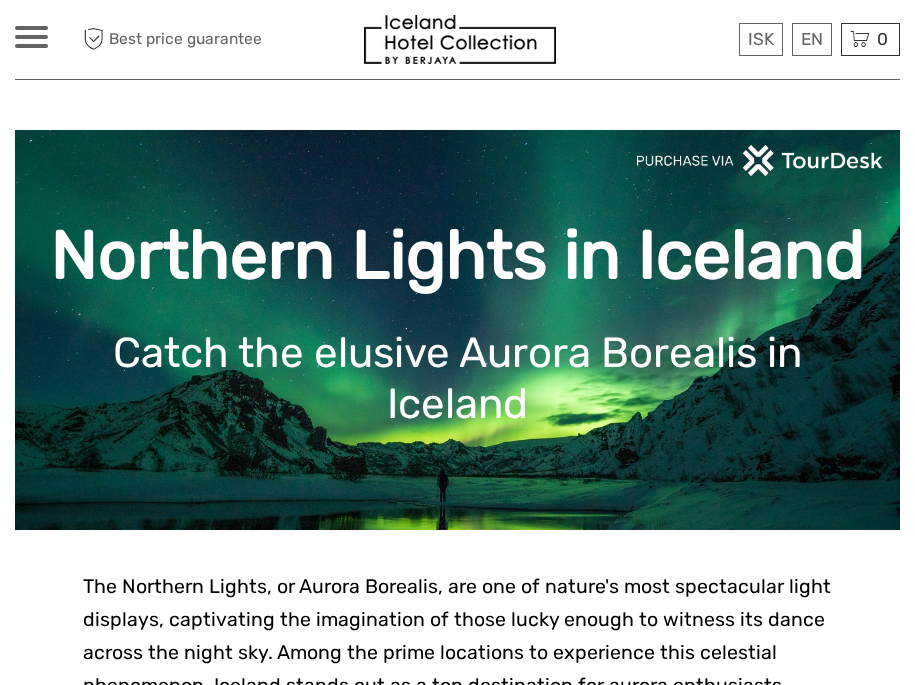 scroll, scrollTop: 0, scrollLeft: 0, axis: both 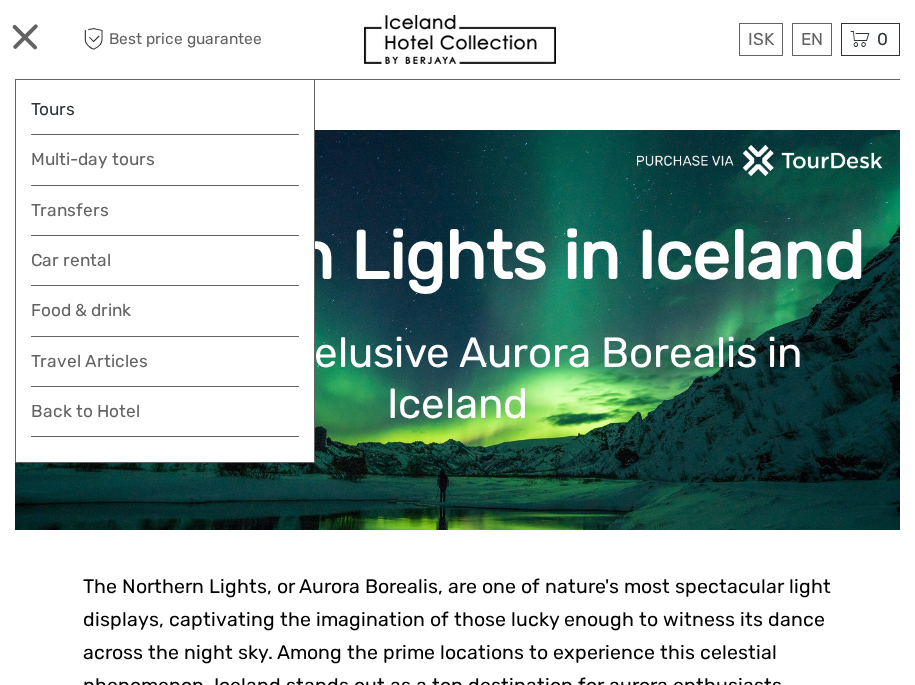 click on "Tours" at bounding box center [165, 109] 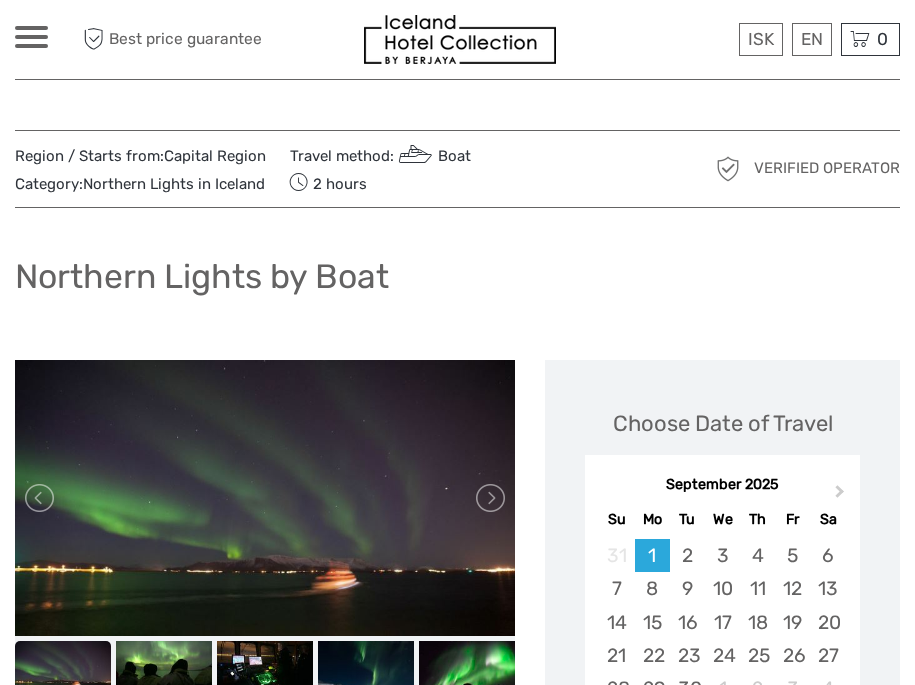 scroll, scrollTop: 135, scrollLeft: 0, axis: vertical 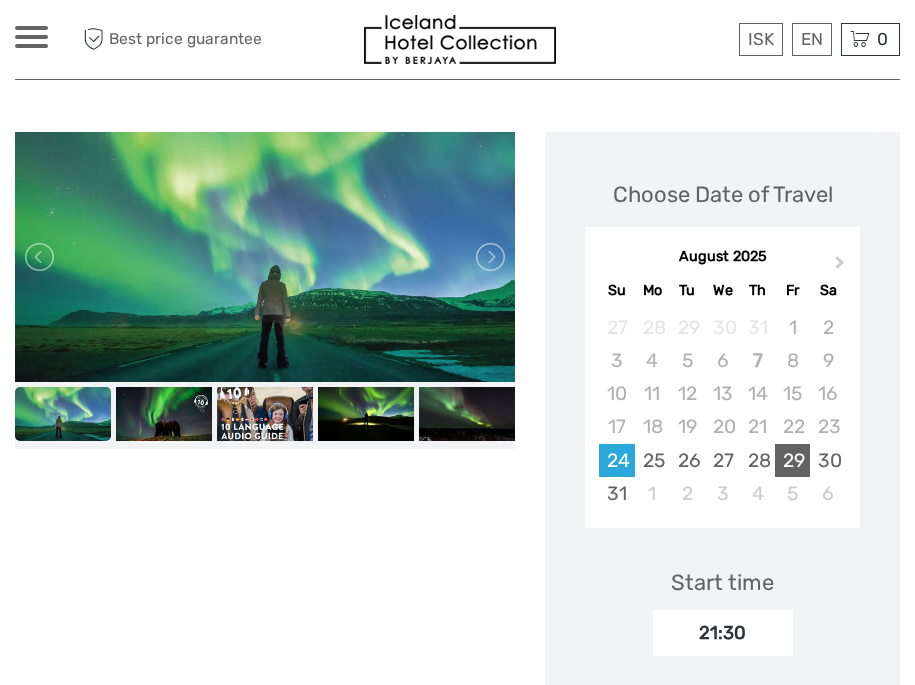 click on "29" at bounding box center [792, 460] 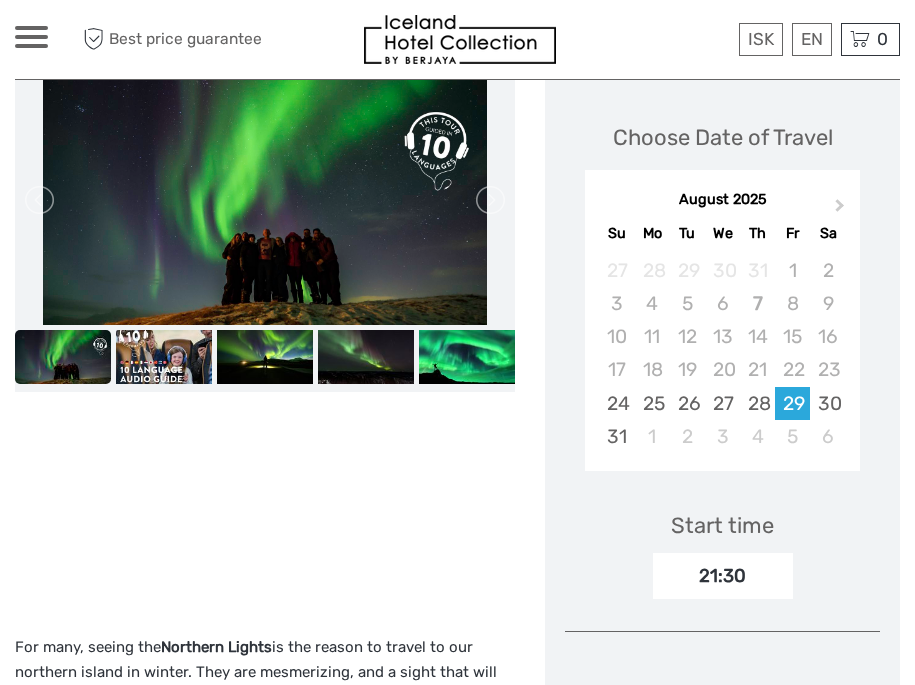 scroll, scrollTop: 270, scrollLeft: 0, axis: vertical 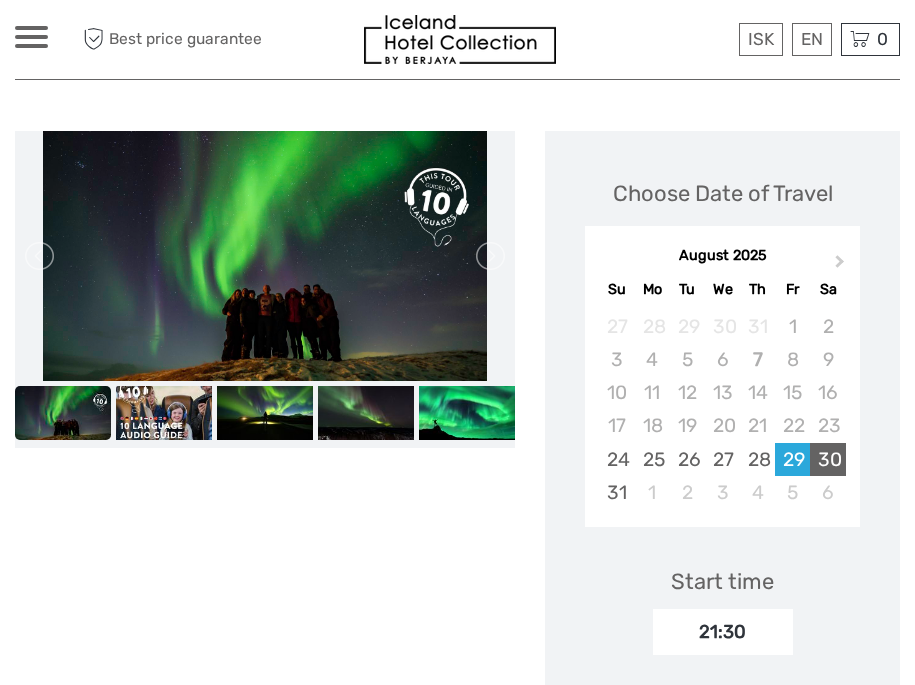 click on "30" at bounding box center [827, 459] 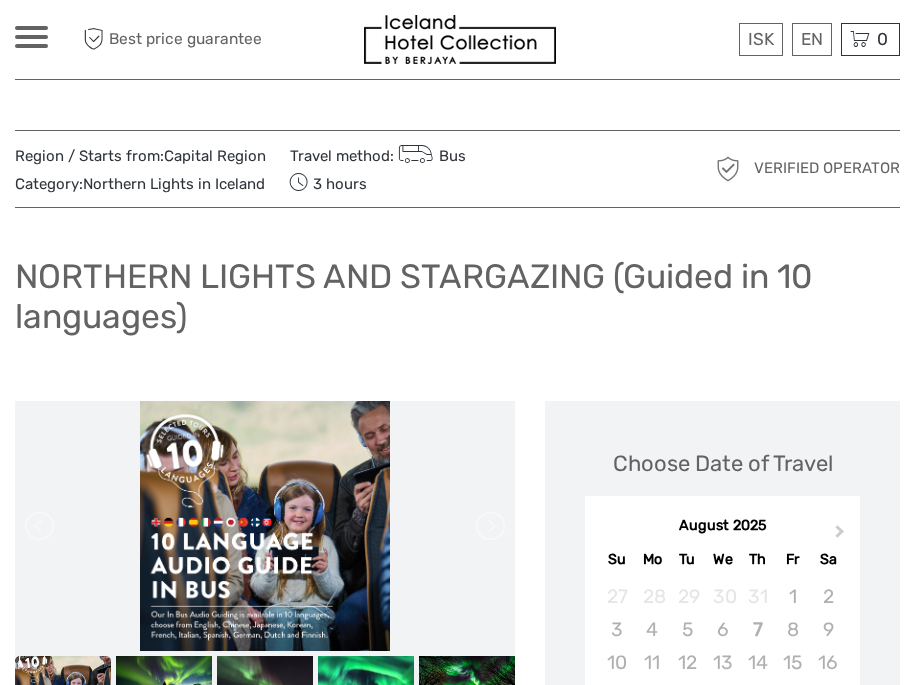 scroll, scrollTop: 0, scrollLeft: 0, axis: both 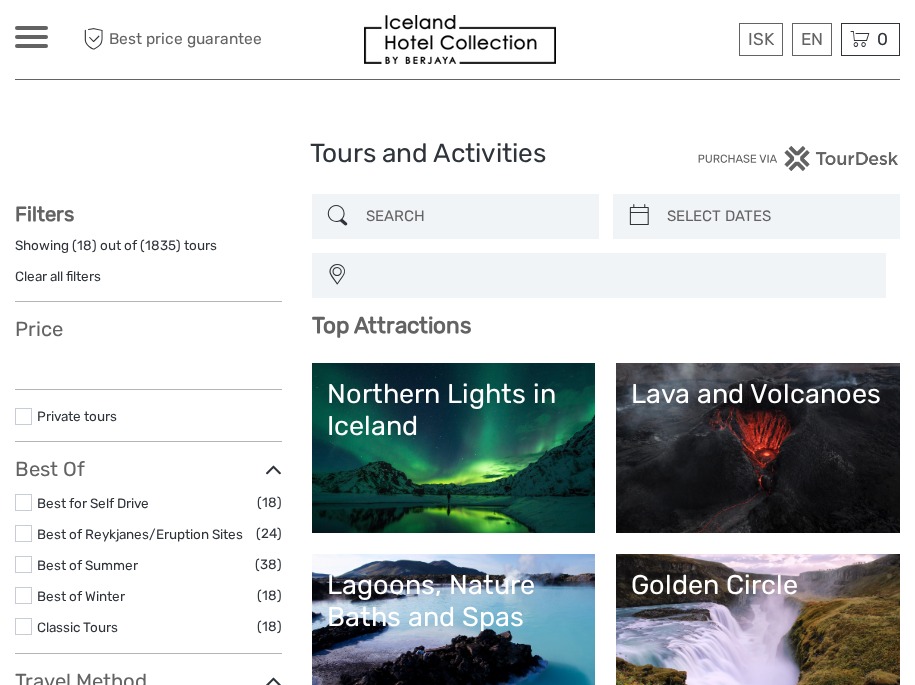 select 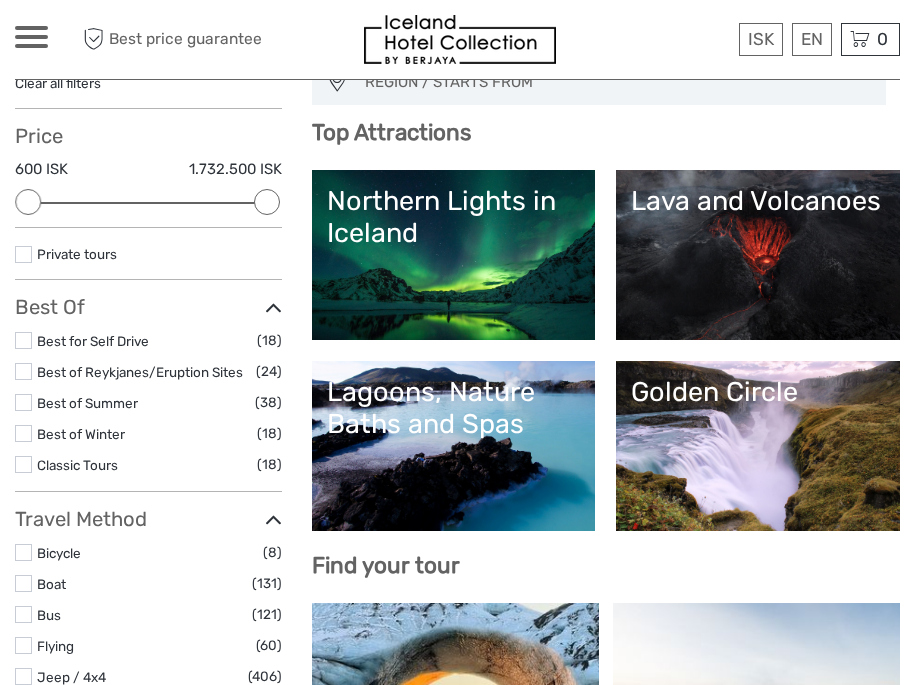 scroll, scrollTop: 204, scrollLeft: 0, axis: vertical 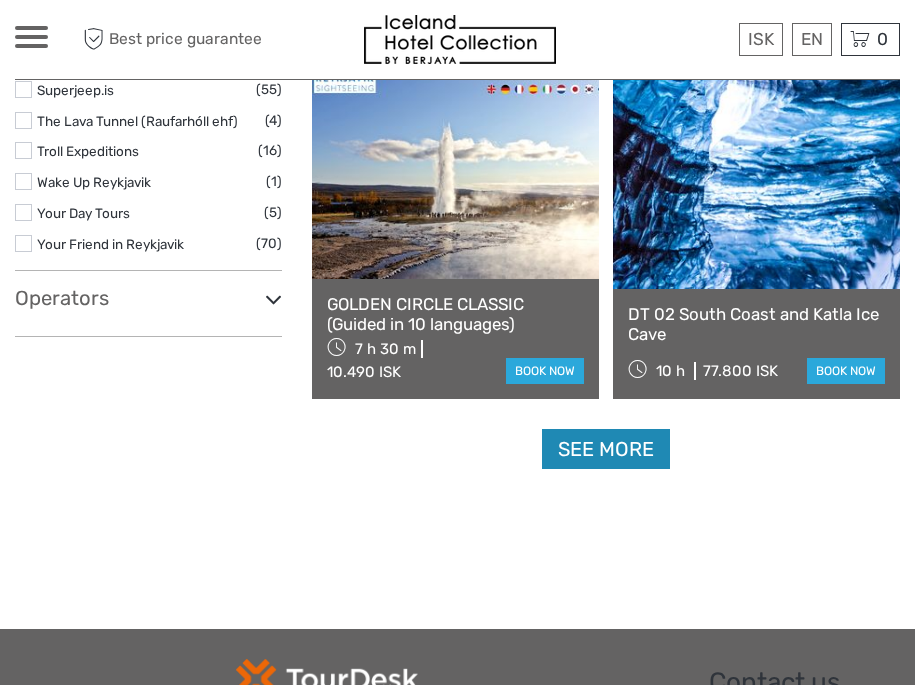 click on "See more" at bounding box center [606, 449] 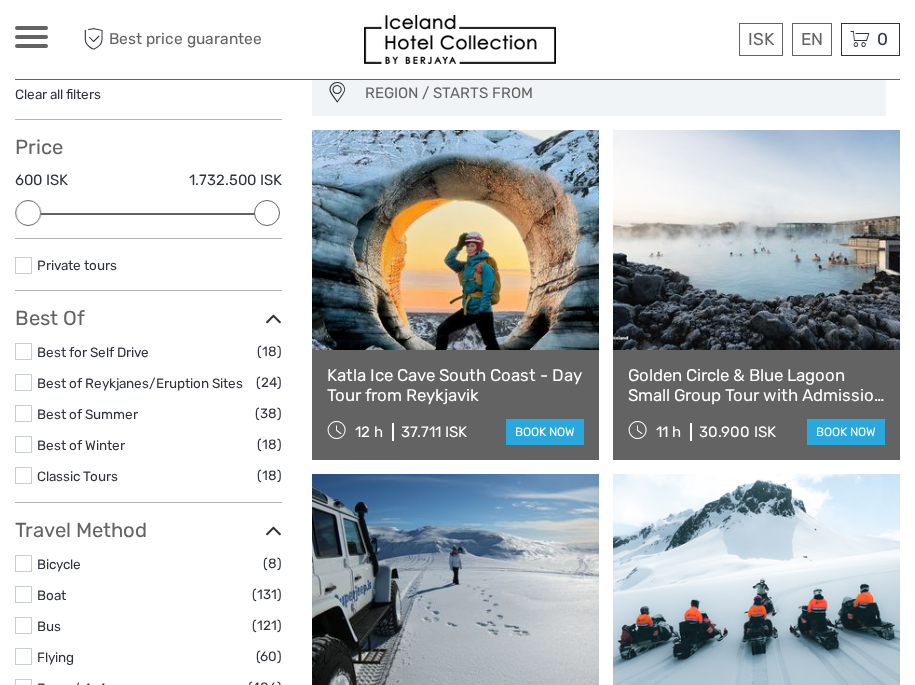 scroll, scrollTop: 189, scrollLeft: 0, axis: vertical 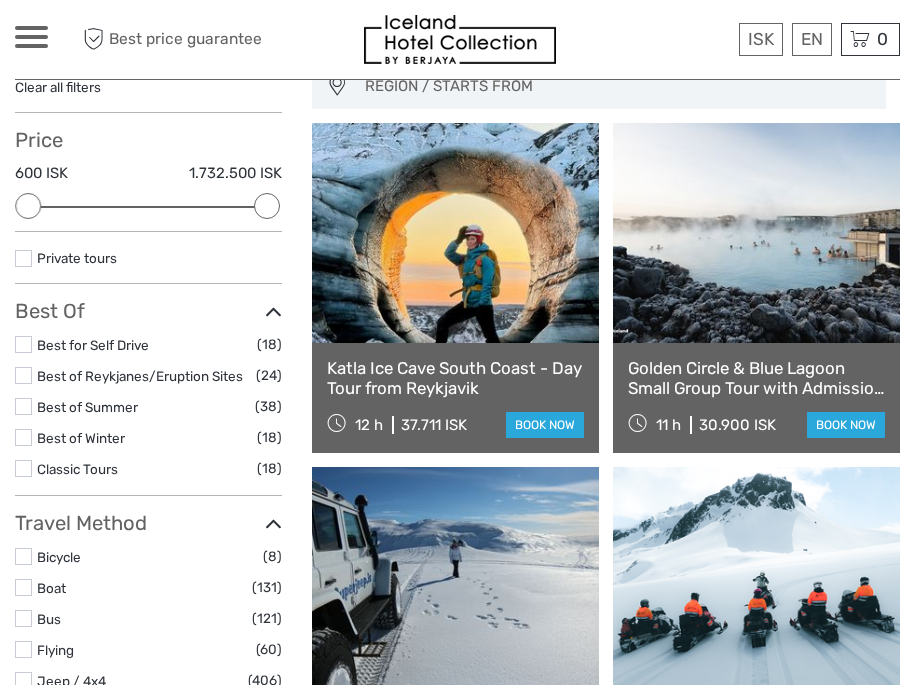 click at bounding box center (455, 233) 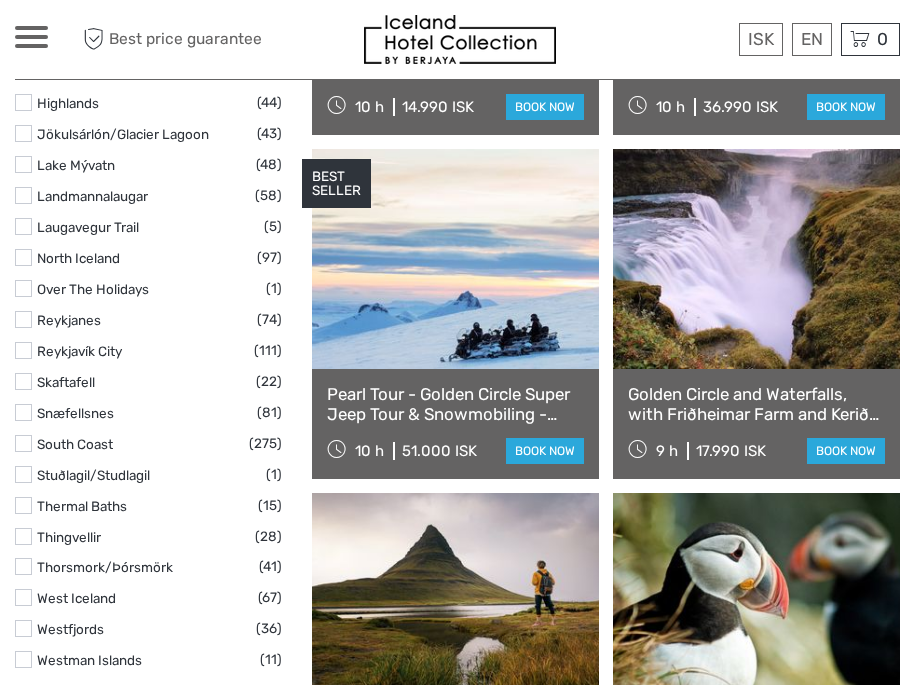 scroll, scrollTop: 1193, scrollLeft: 0, axis: vertical 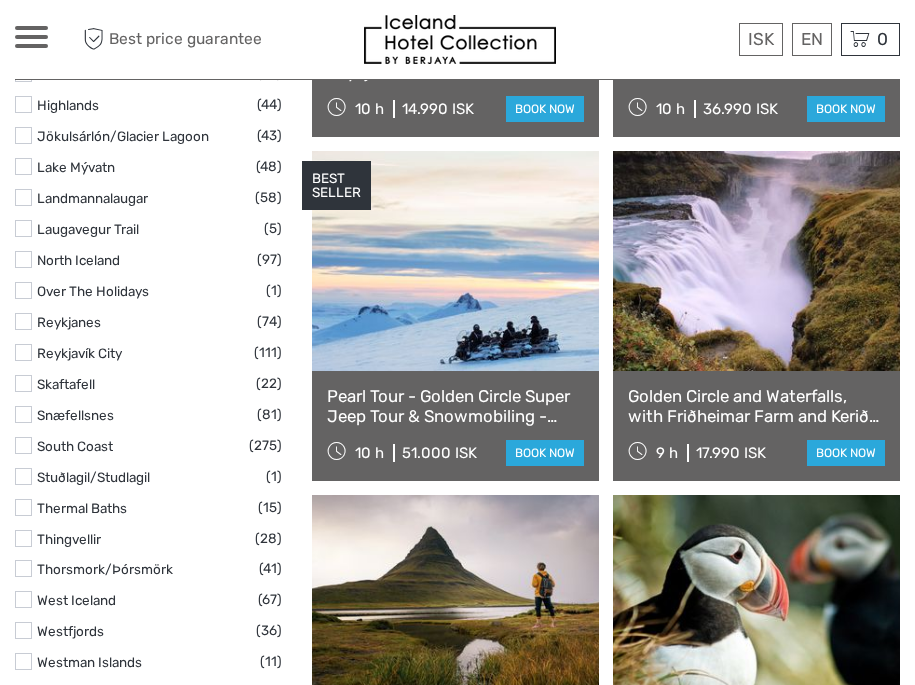 click at bounding box center (23, 321) 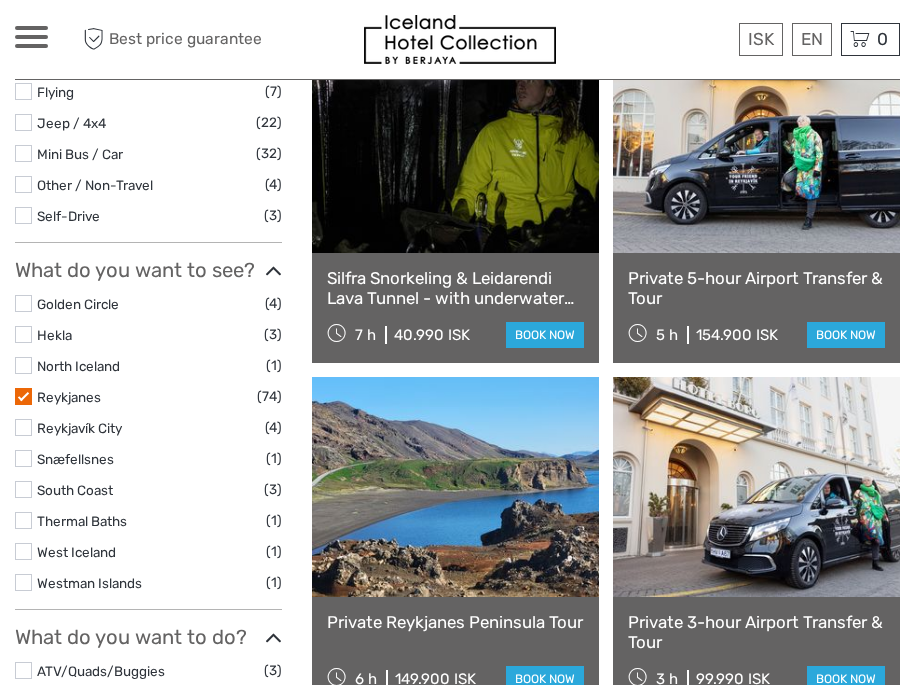 scroll, scrollTop: 197, scrollLeft: 0, axis: vertical 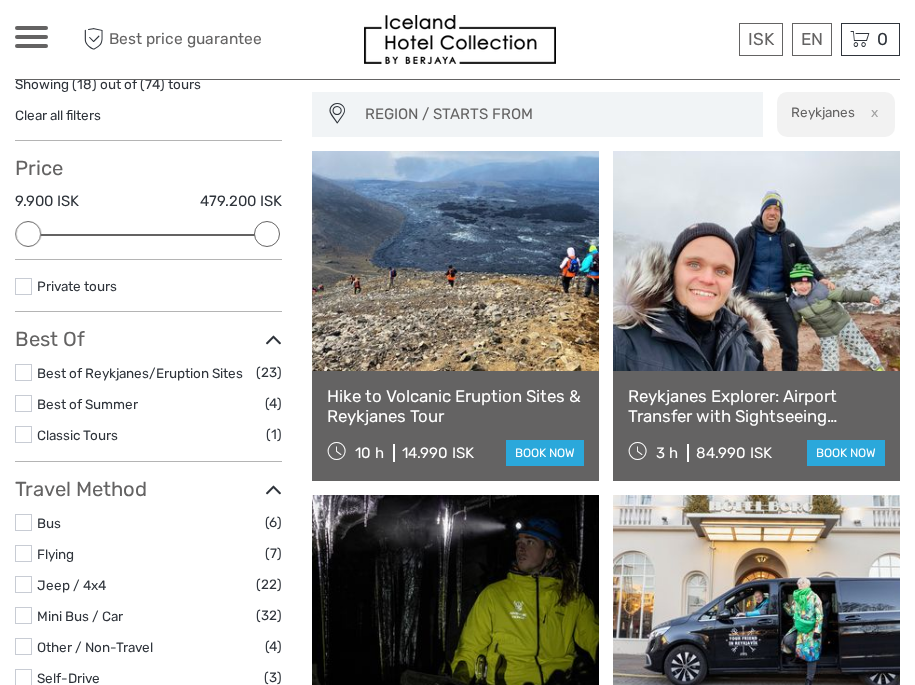 click on "REGION / STARTS FROM" at bounding box center [554, 114] 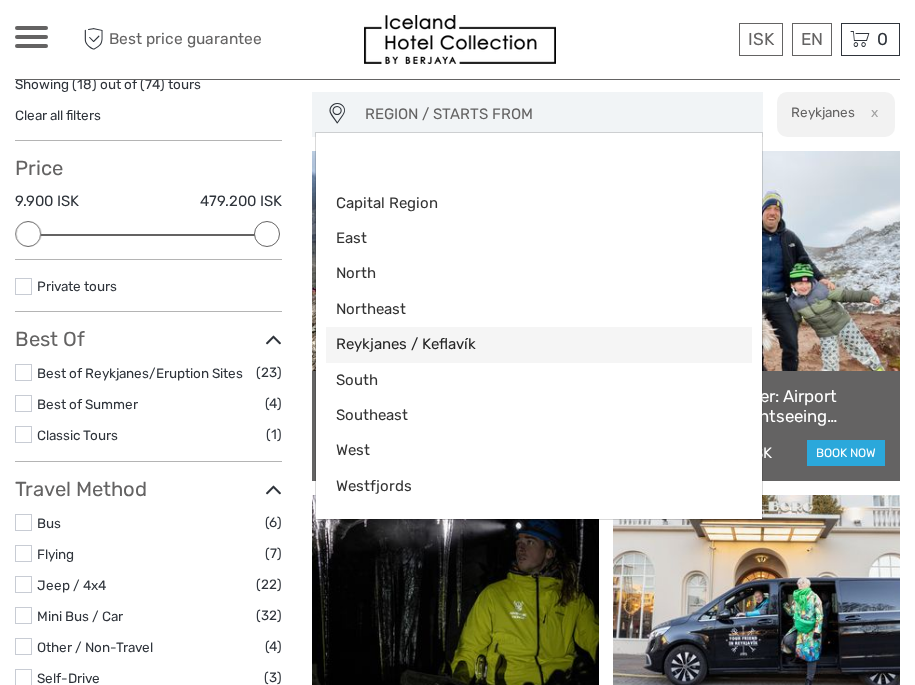 click on "Reykjanes / Keflavík" at bounding box center [522, 344] 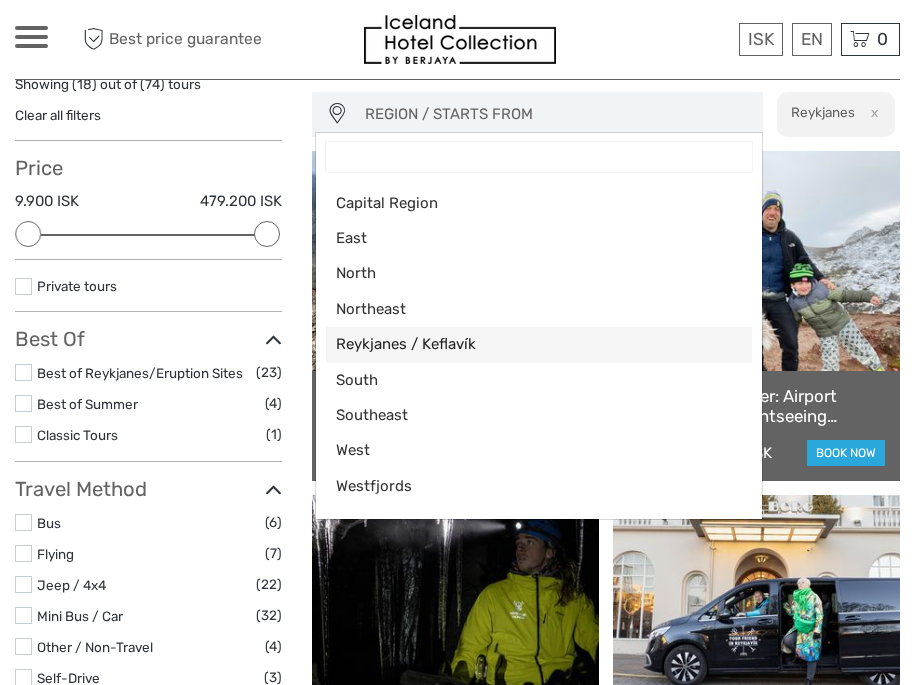 select on "Reykjanes / Keflavík" 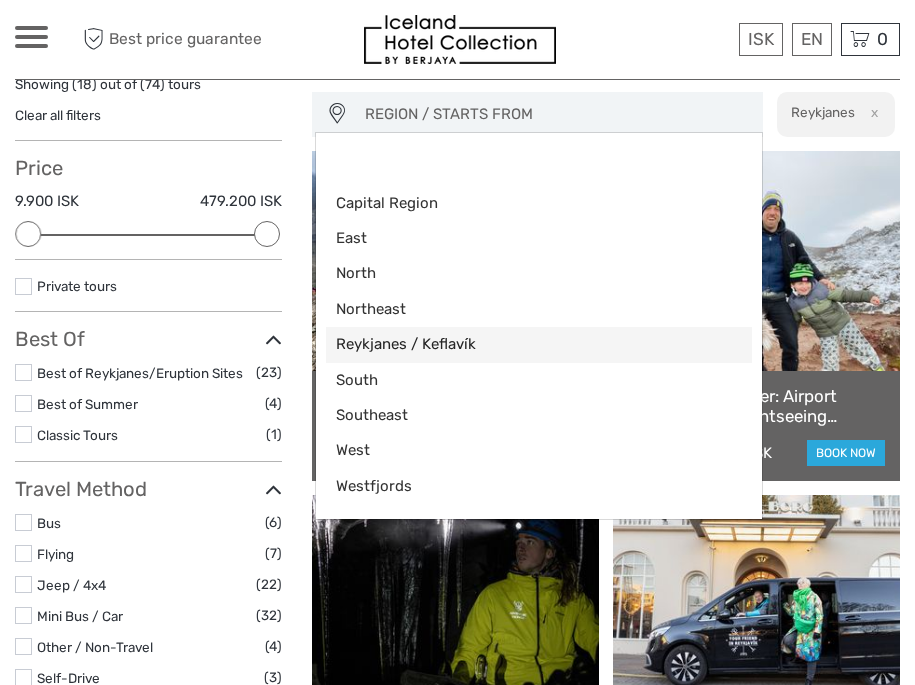 scroll, scrollTop: 76, scrollLeft: 0, axis: vertical 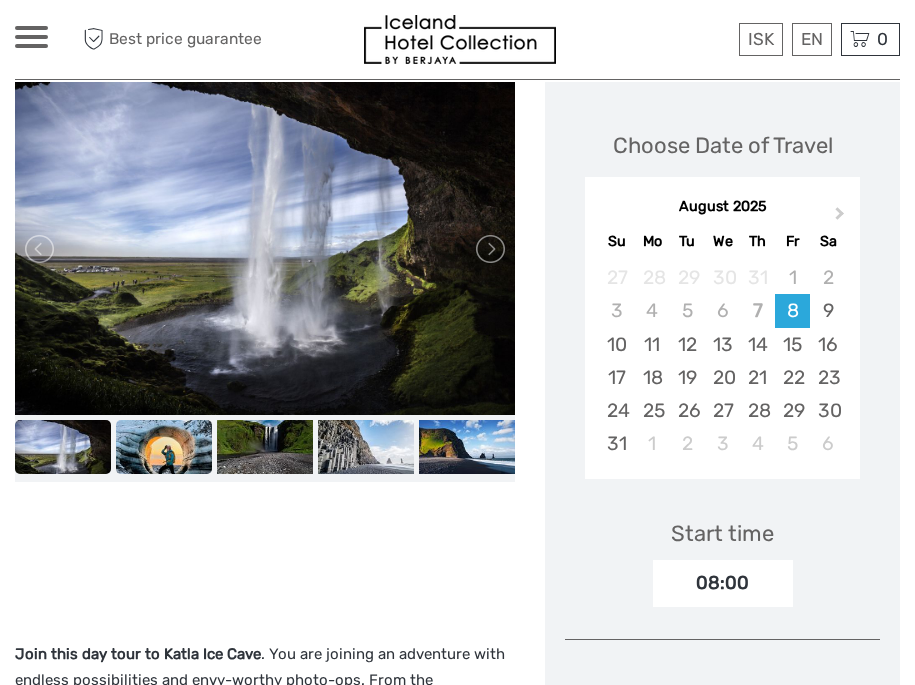 click at bounding box center (164, 447) 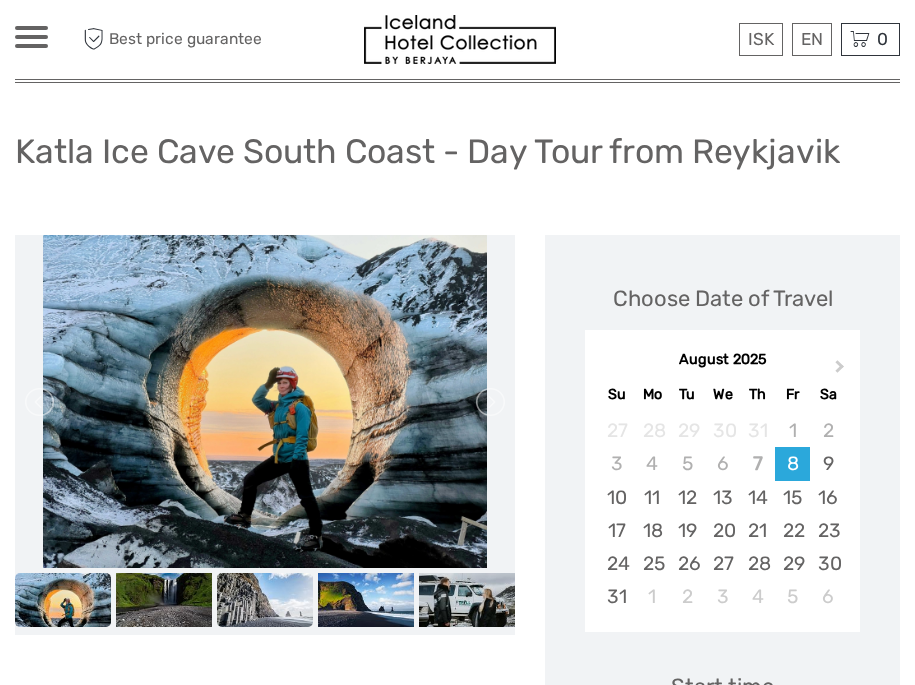 scroll, scrollTop: 127, scrollLeft: 0, axis: vertical 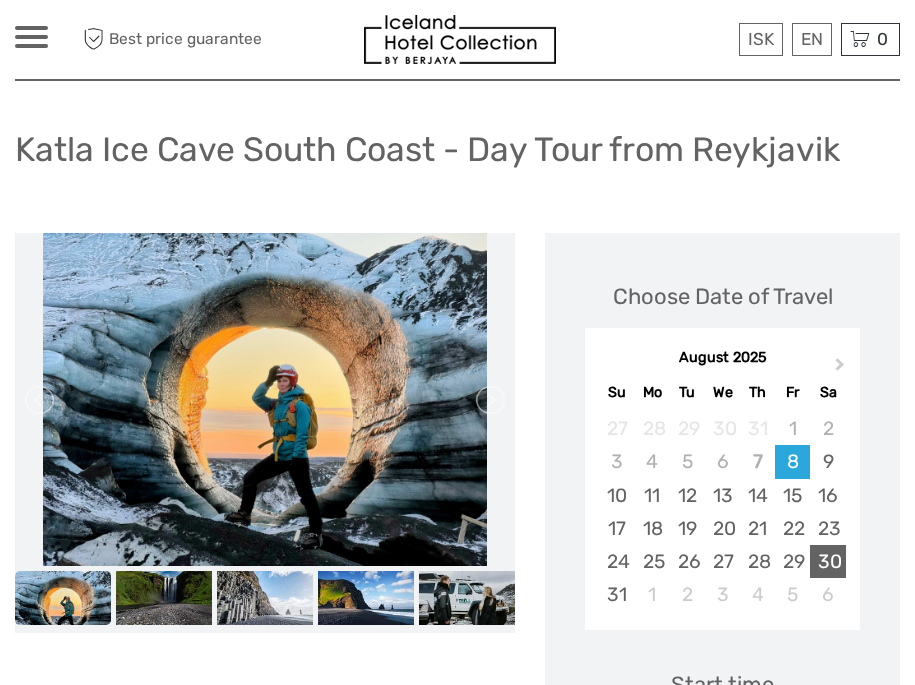 click on "30" at bounding box center [827, 561] 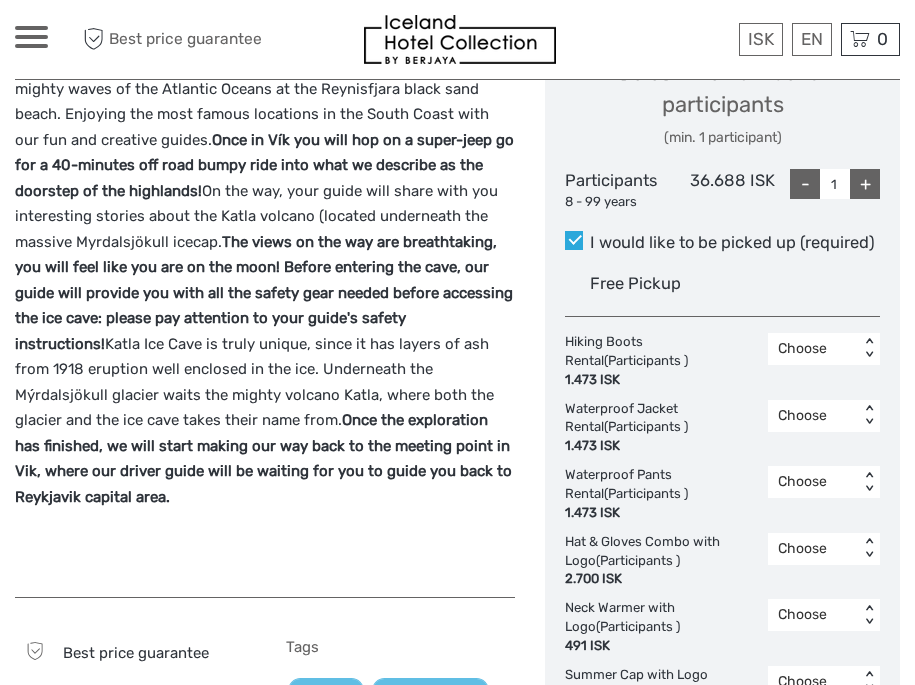 scroll, scrollTop: 926, scrollLeft: 0, axis: vertical 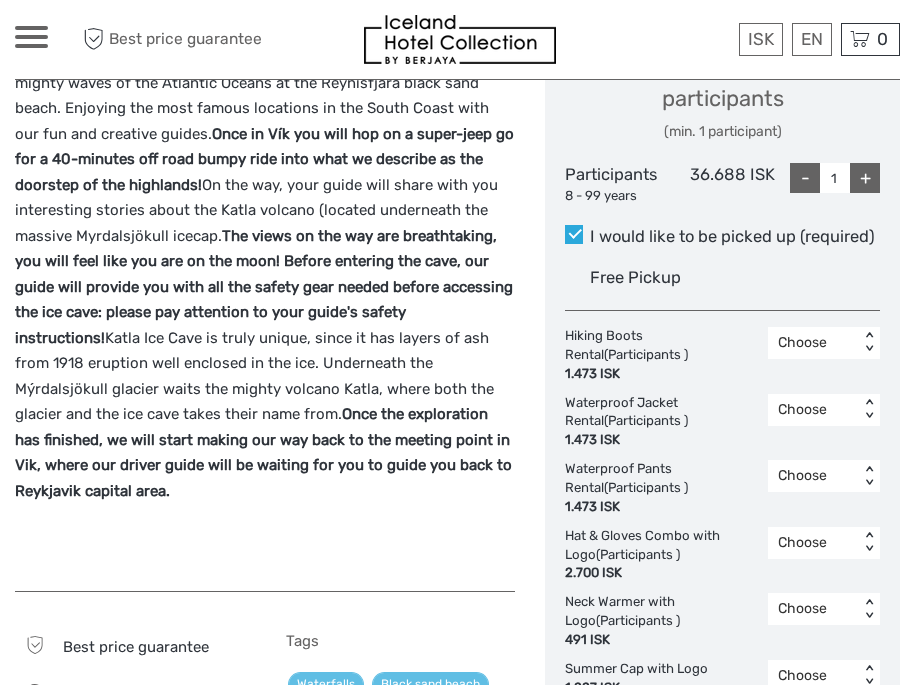 click on "Choose" at bounding box center [813, 343] 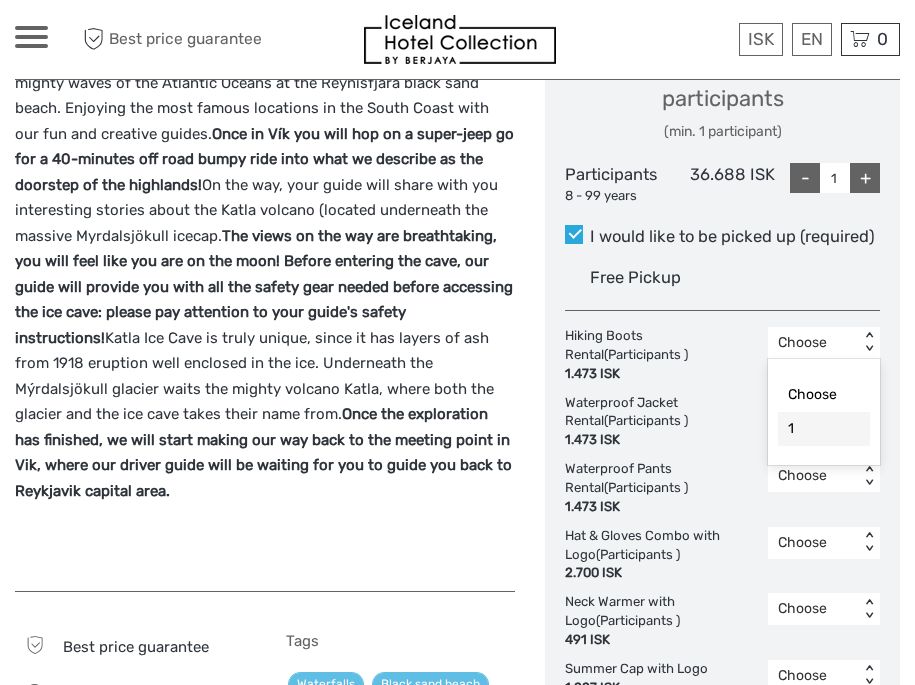 click on "Free Pickup" at bounding box center [735, 277] 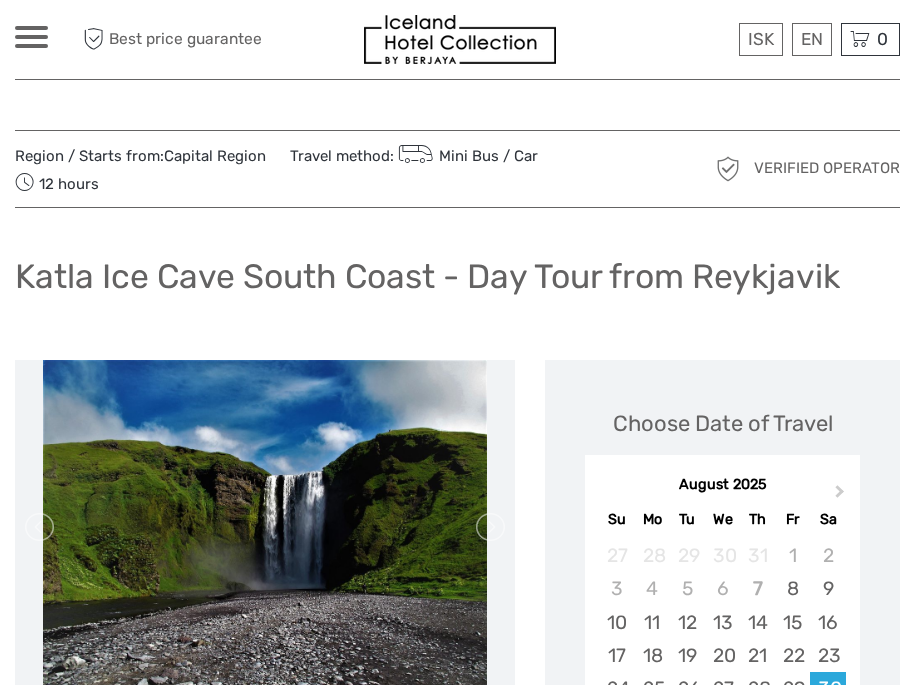 scroll, scrollTop: 0, scrollLeft: 0, axis: both 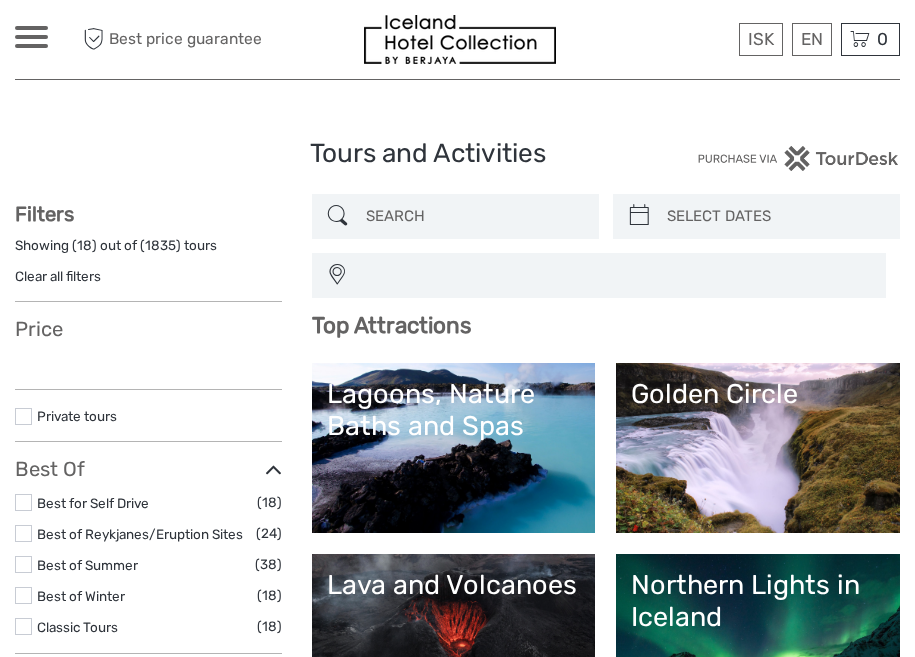 select 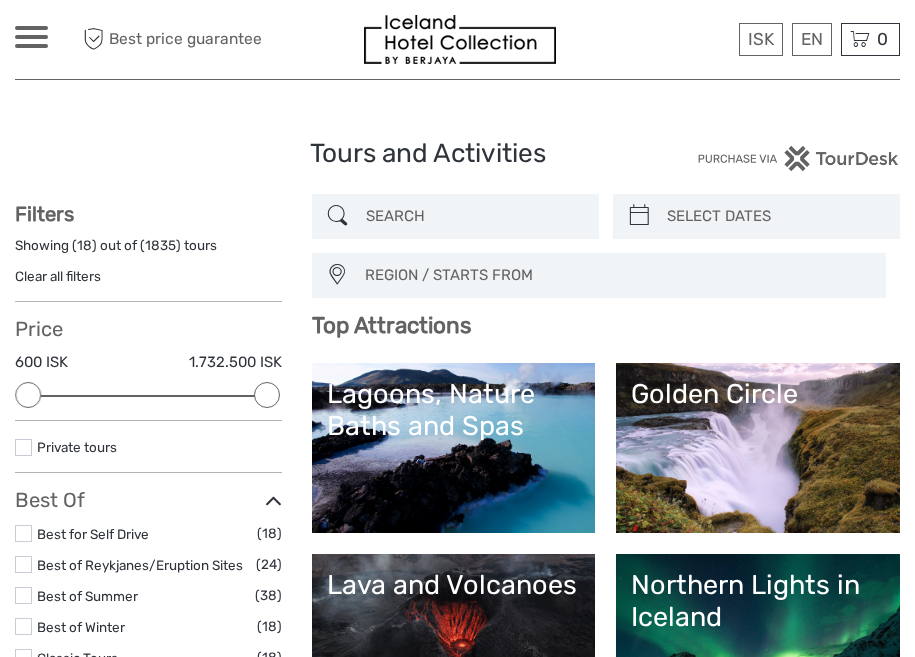 scroll, scrollTop: 0, scrollLeft: 0, axis: both 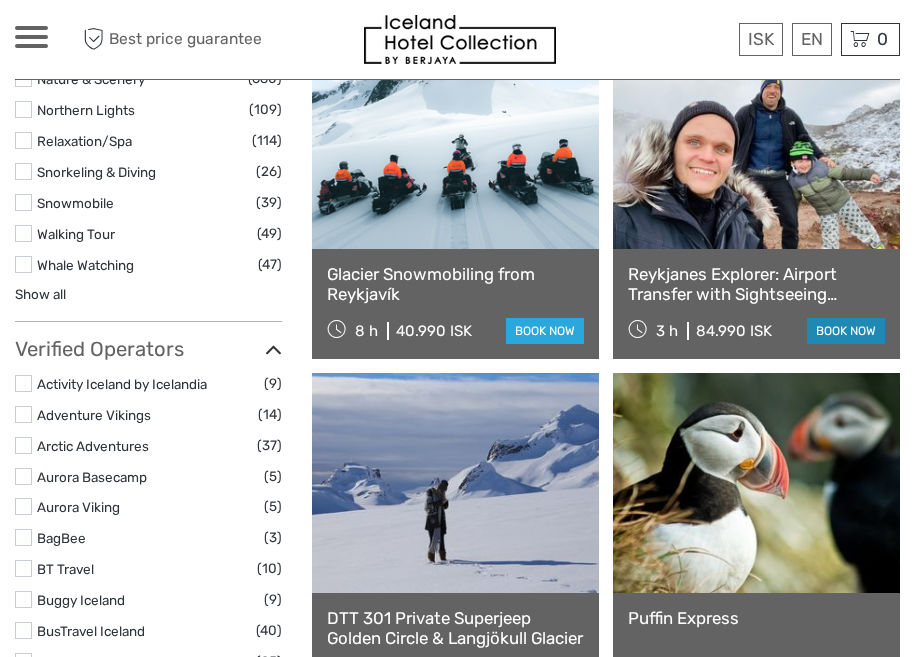 click on "book now" at bounding box center [846, 331] 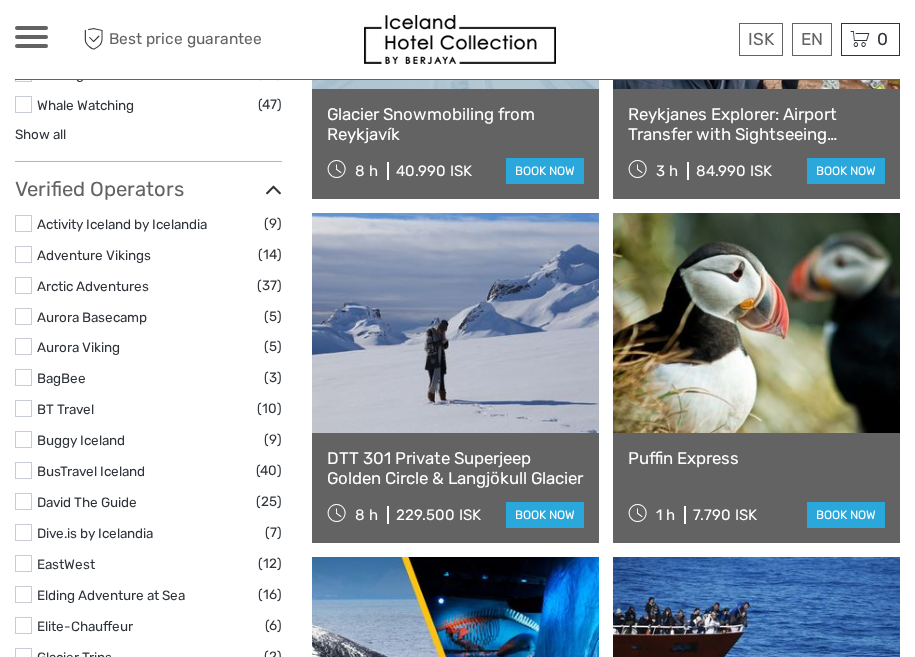 scroll, scrollTop: 2311, scrollLeft: 0, axis: vertical 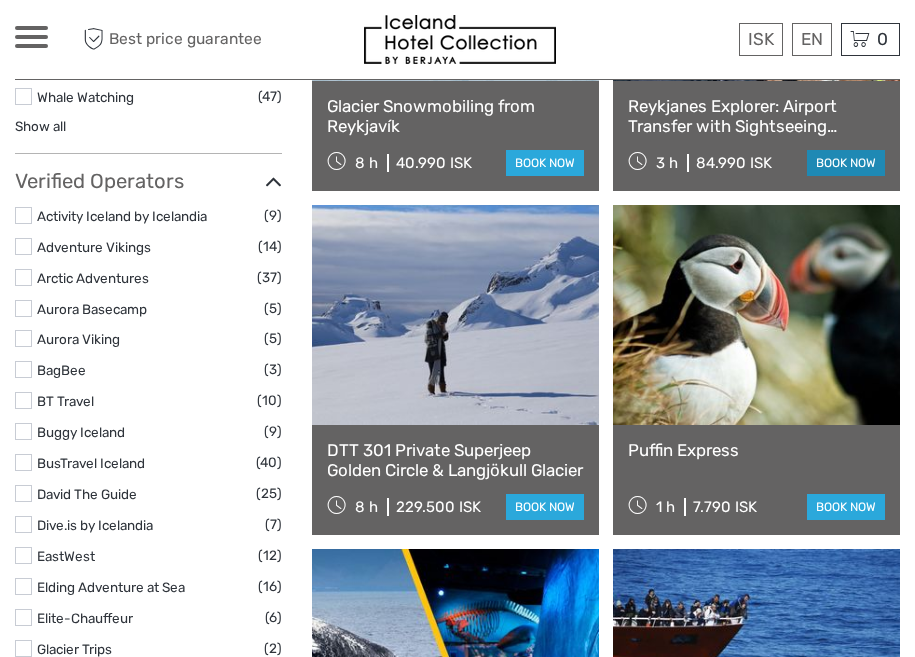 click on "book now" at bounding box center [846, 163] 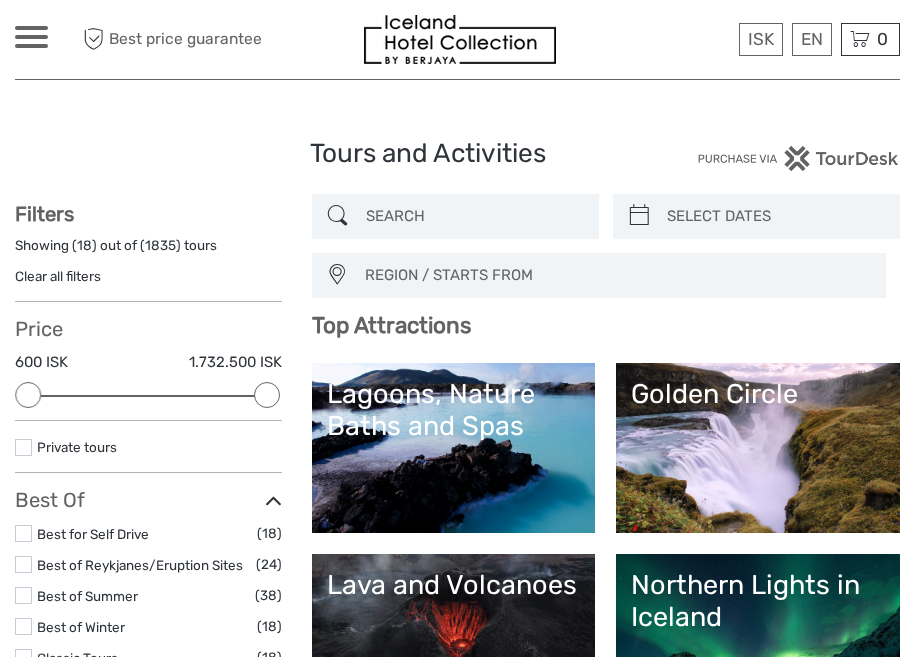 scroll, scrollTop: 0, scrollLeft: 0, axis: both 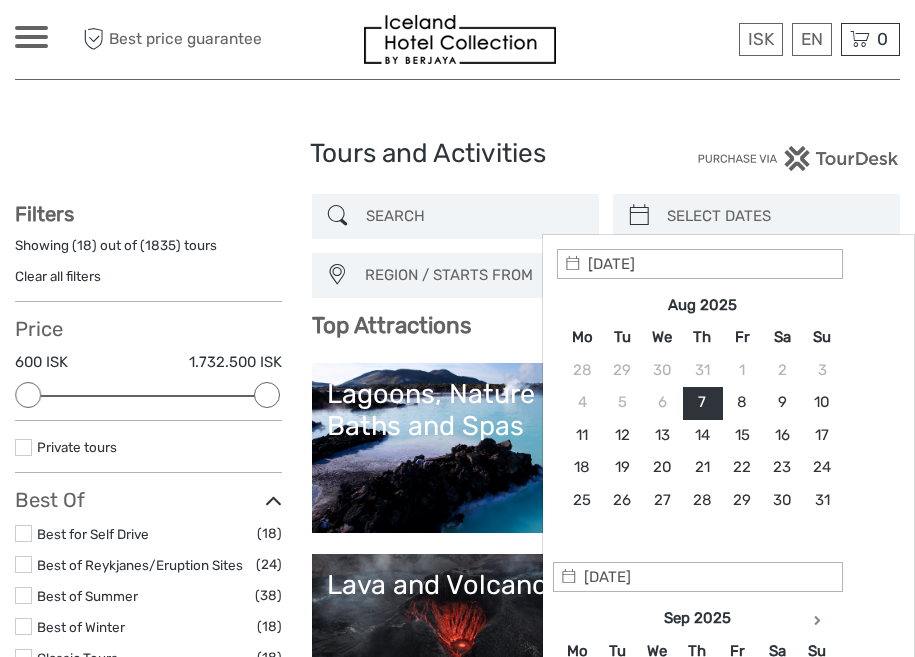 click at bounding box center (774, 216) 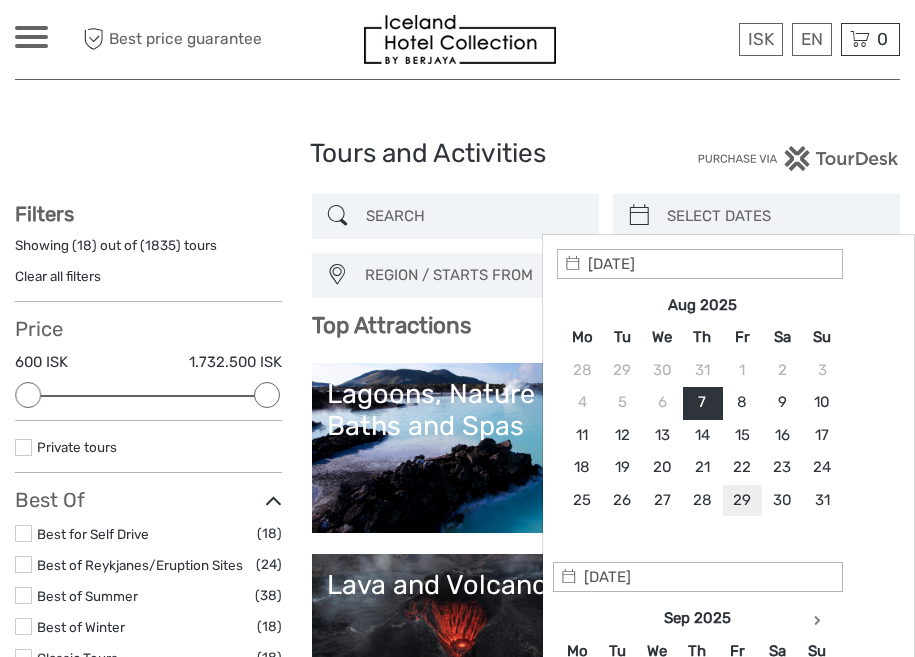 type on "29/08/2025" 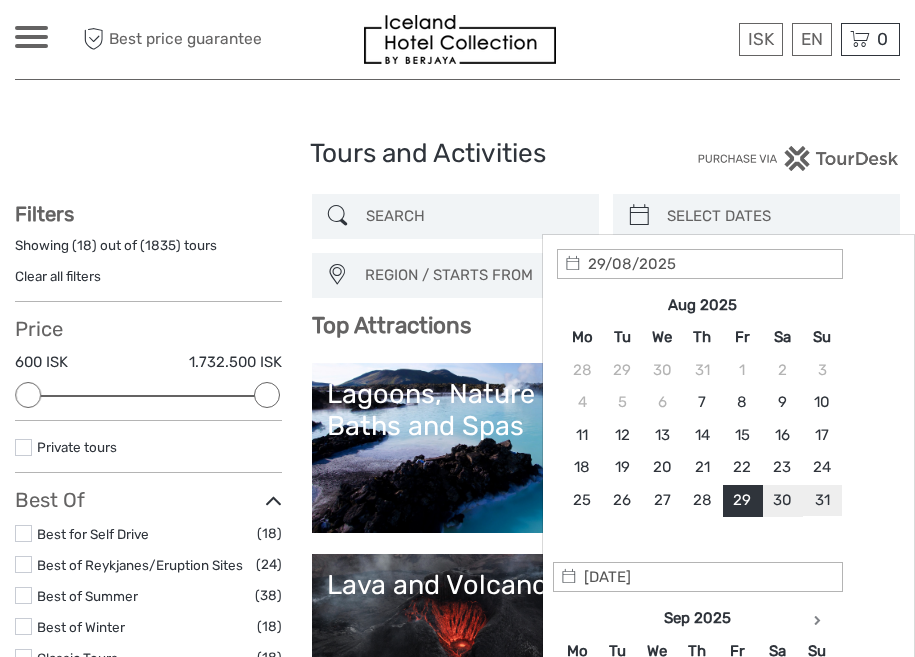 type on "31/08/2025" 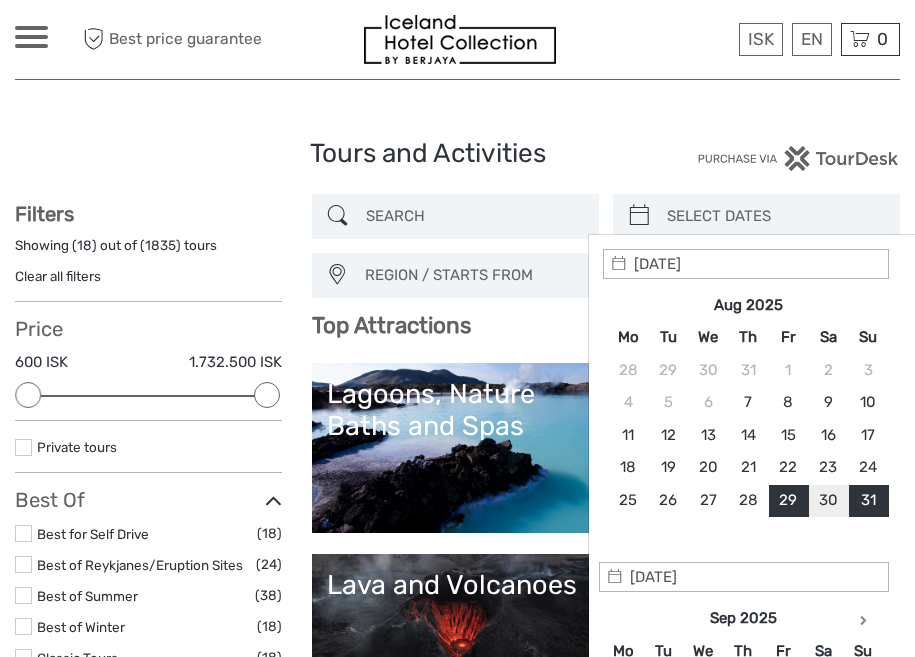 type on "29/08/2025" 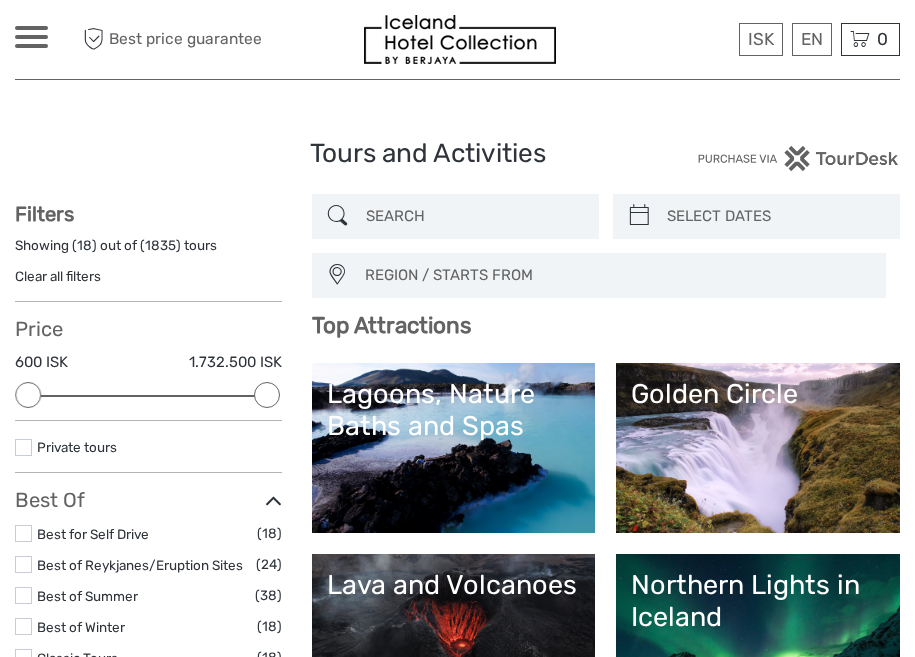 click on "Tours and Activities" at bounding box center (457, 162) 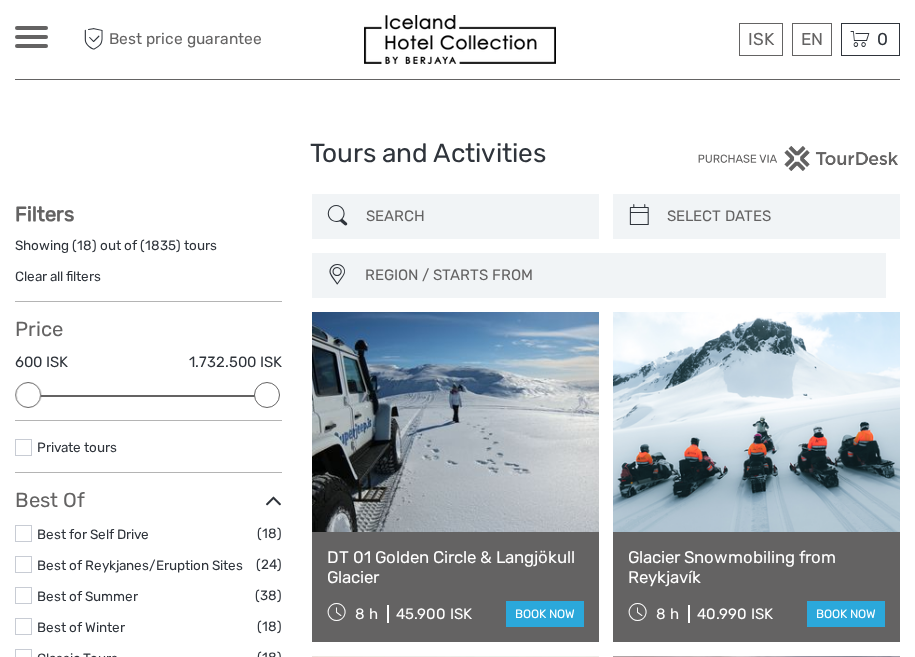 scroll, scrollTop: 0, scrollLeft: 0, axis: both 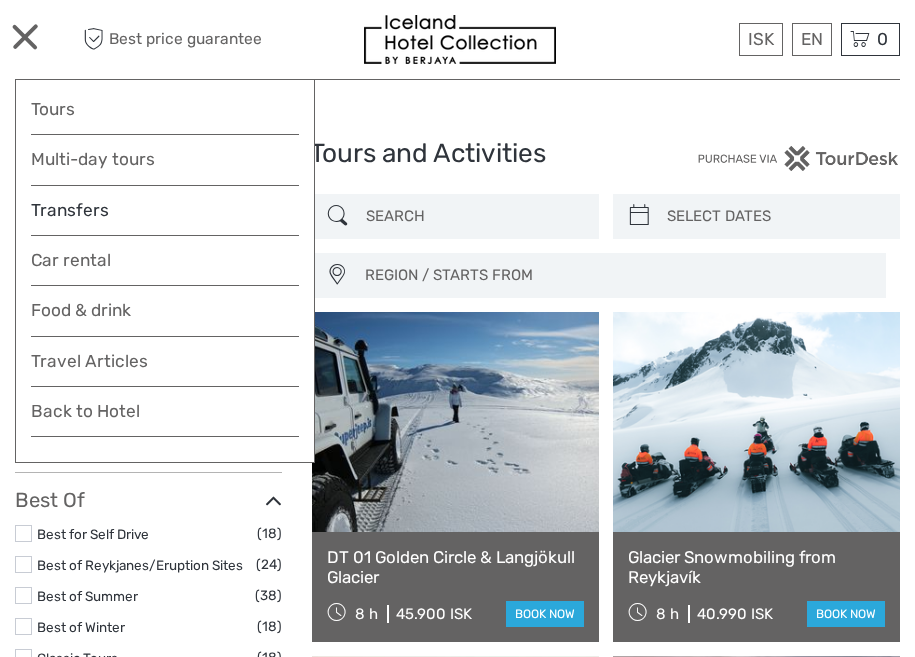 click on "Transfers" at bounding box center [165, 210] 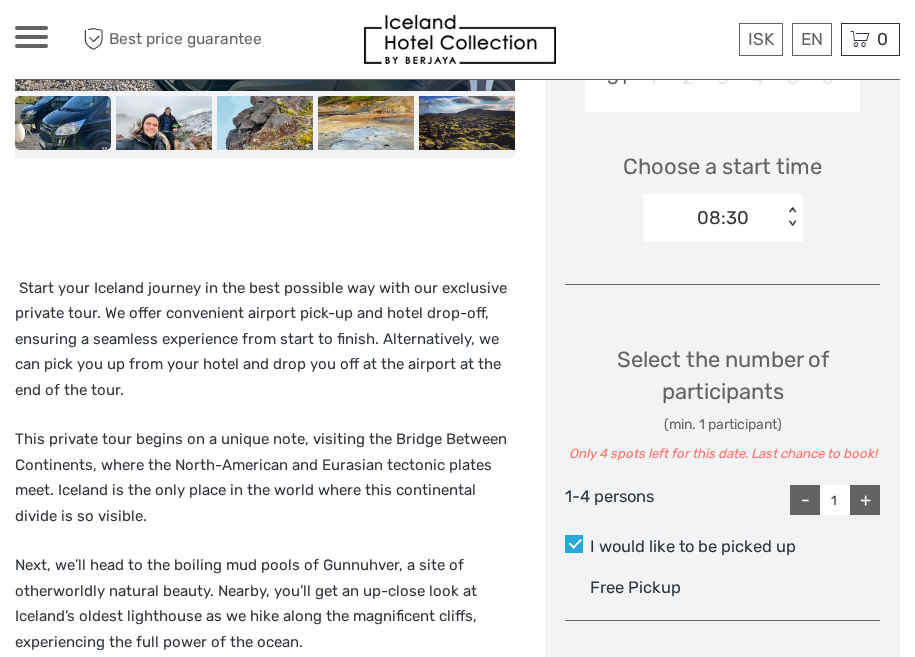 scroll, scrollTop: 0, scrollLeft: 0, axis: both 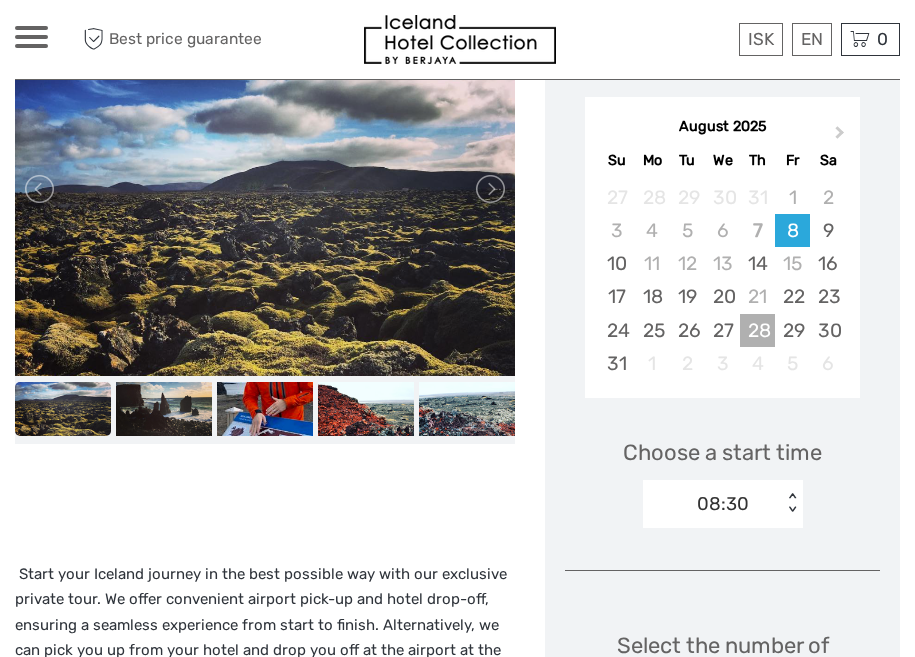 click on "28" at bounding box center [757, 330] 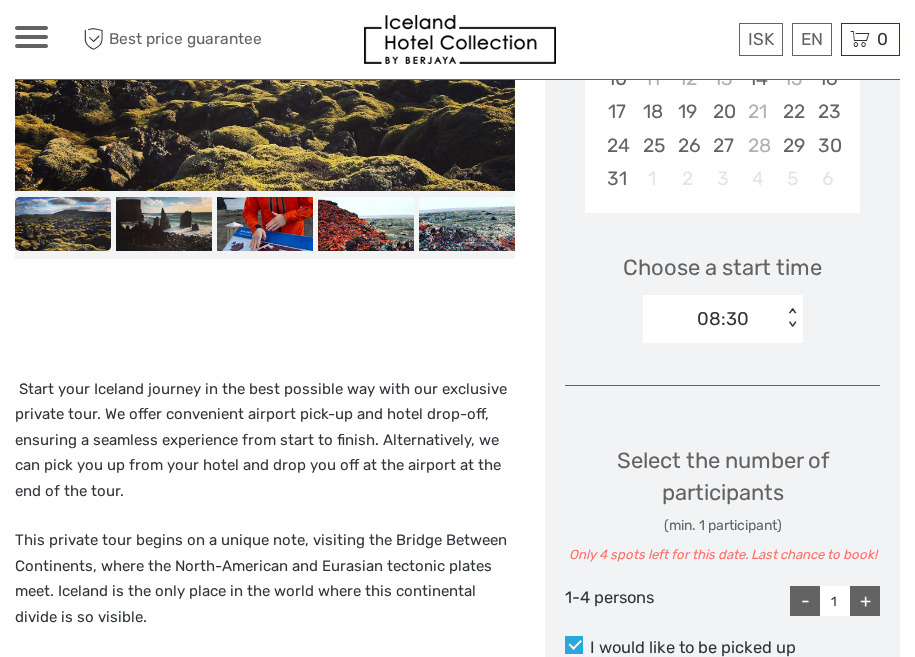 scroll, scrollTop: 582, scrollLeft: 0, axis: vertical 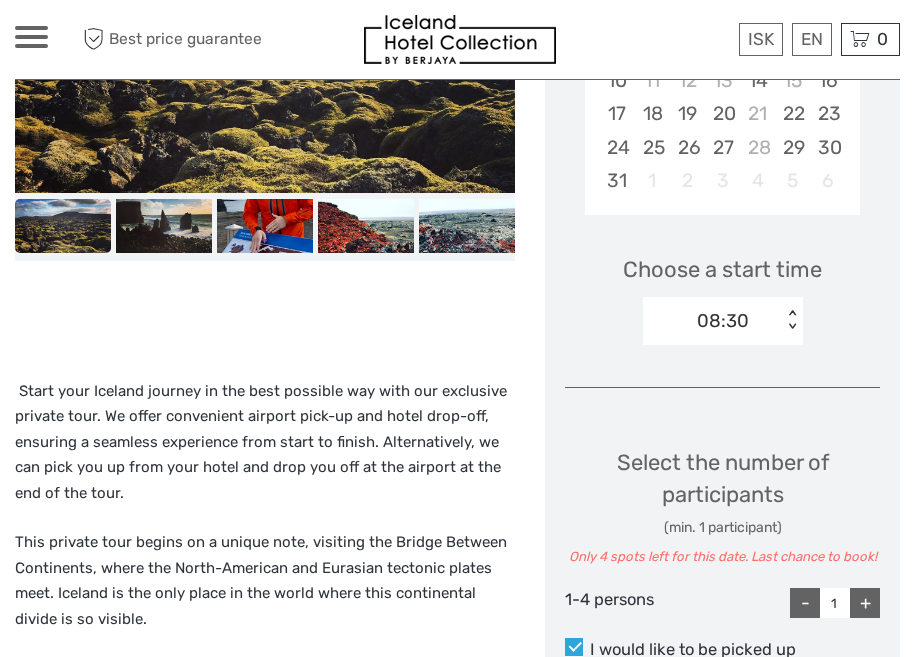 click on "< >" at bounding box center (791, 320) 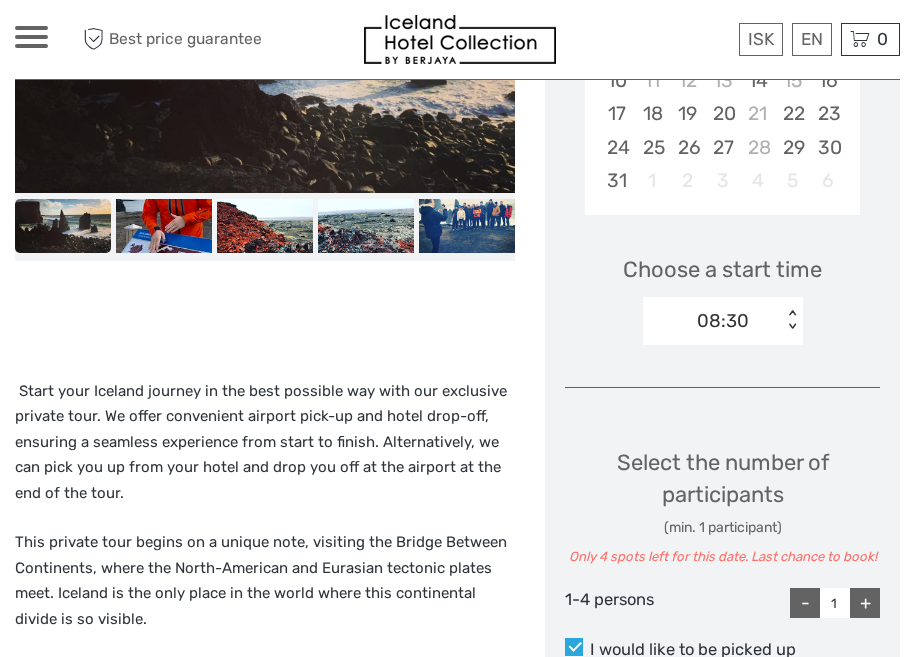 click on "Choose a start time 08:30 < >" at bounding box center [722, 291] 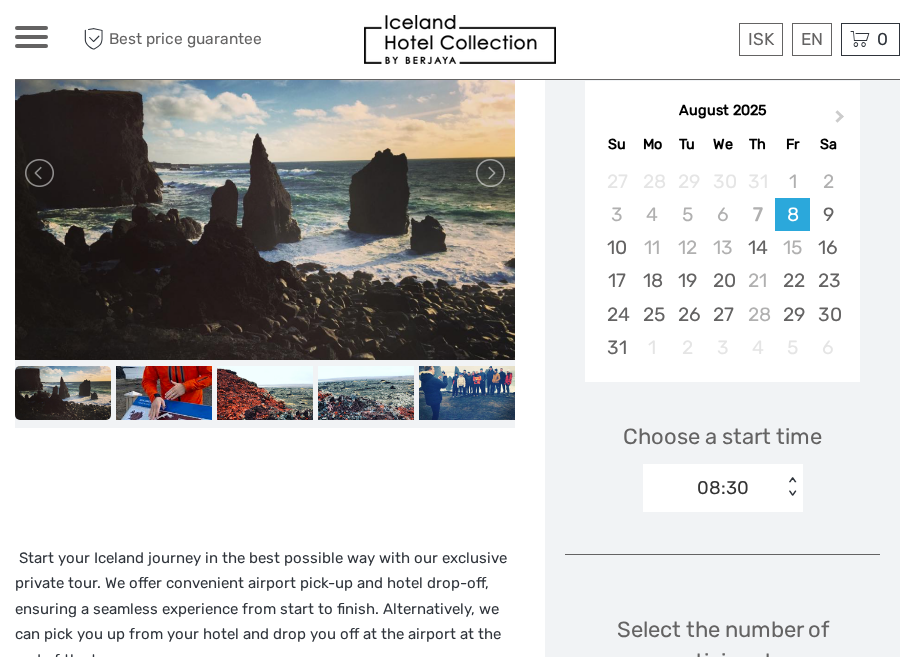 scroll, scrollTop: 415, scrollLeft: 0, axis: vertical 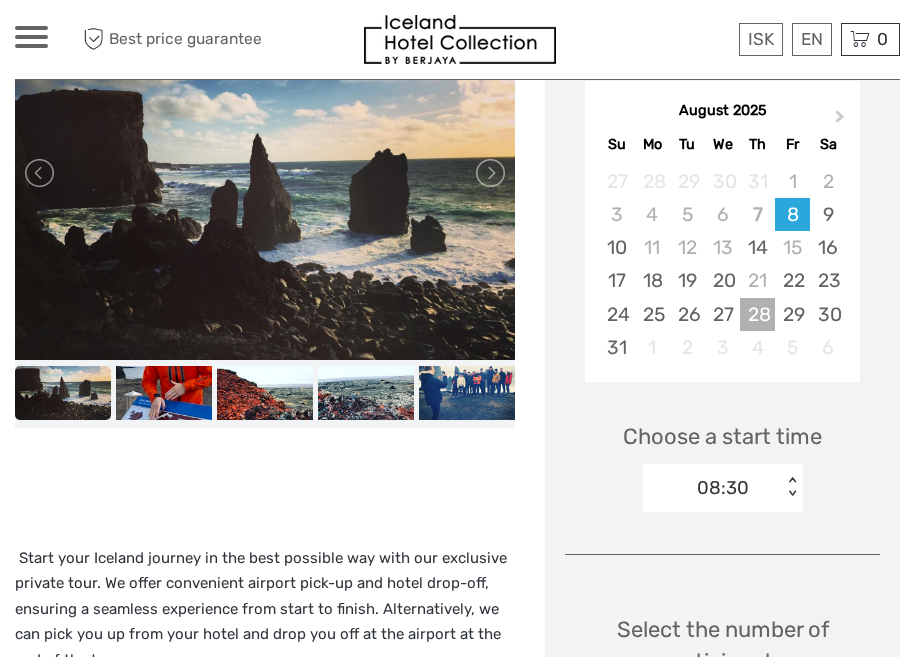 click on "28" at bounding box center [757, 314] 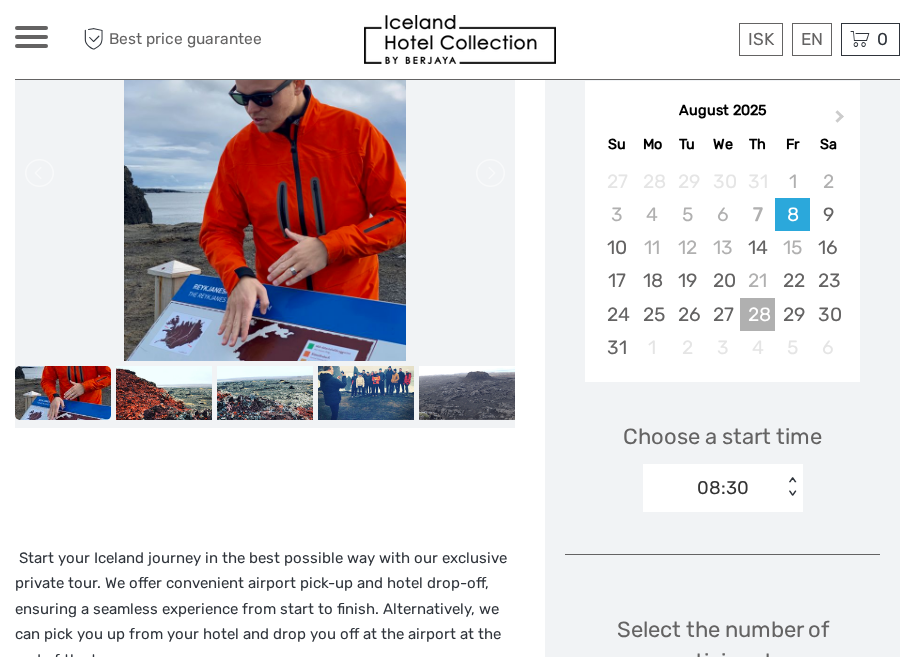 click on "28" at bounding box center (757, 314) 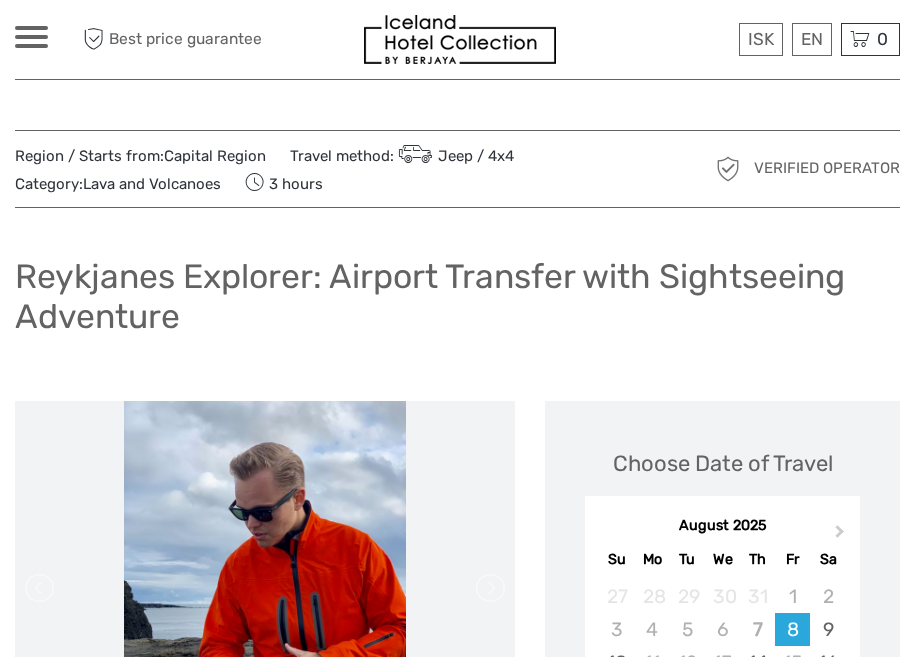 scroll, scrollTop: 0, scrollLeft: 0, axis: both 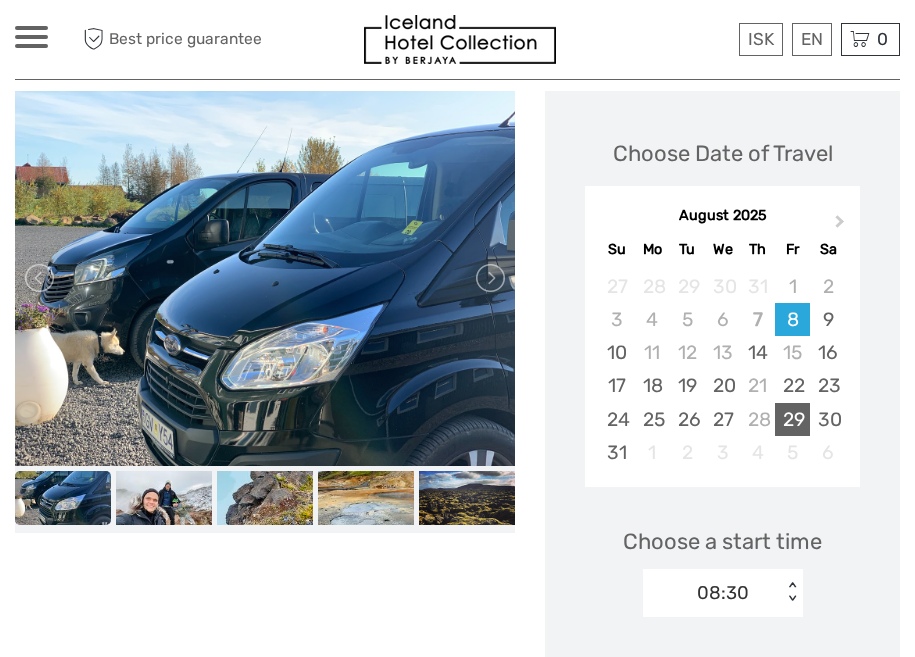 click on "29" at bounding box center (792, 419) 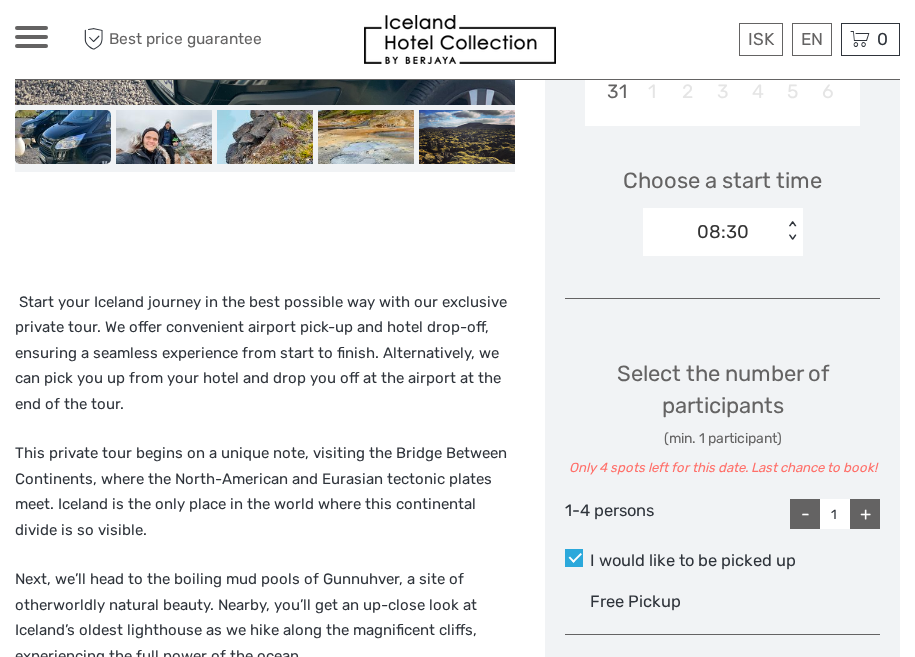 scroll, scrollTop: 691, scrollLeft: 0, axis: vertical 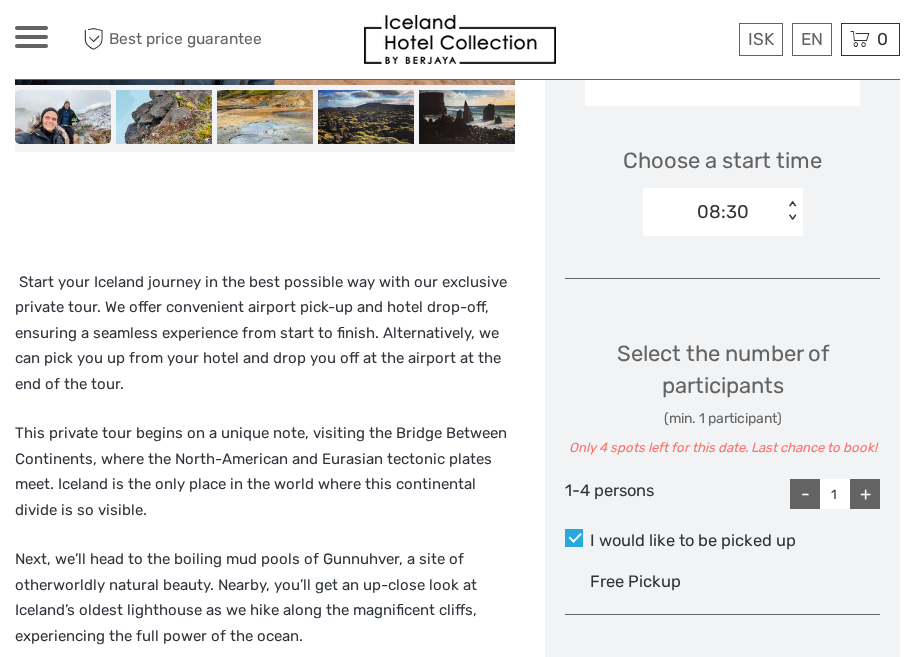 click on "+" at bounding box center (865, 494) 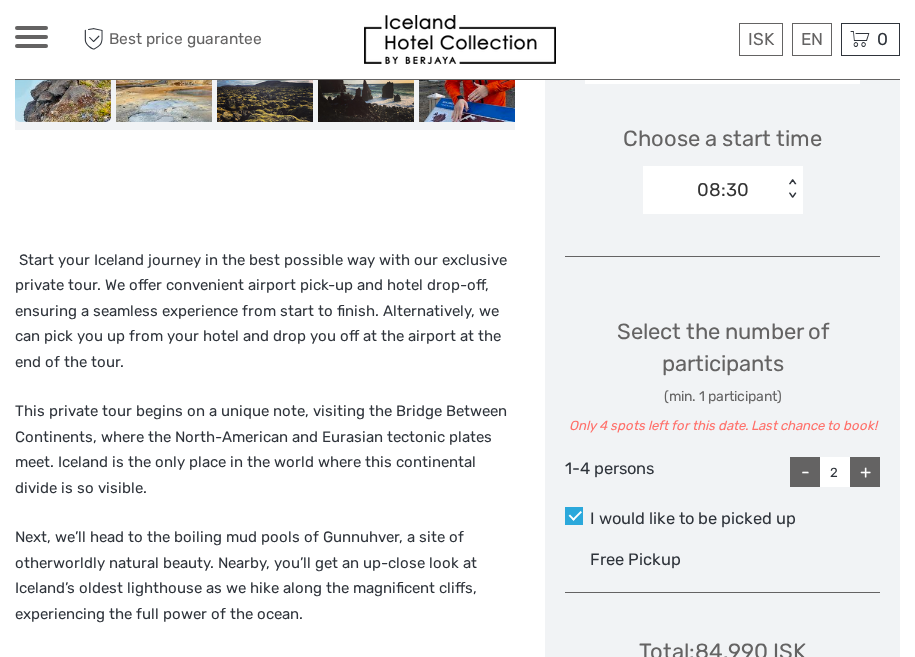 scroll, scrollTop: 714, scrollLeft: 0, axis: vertical 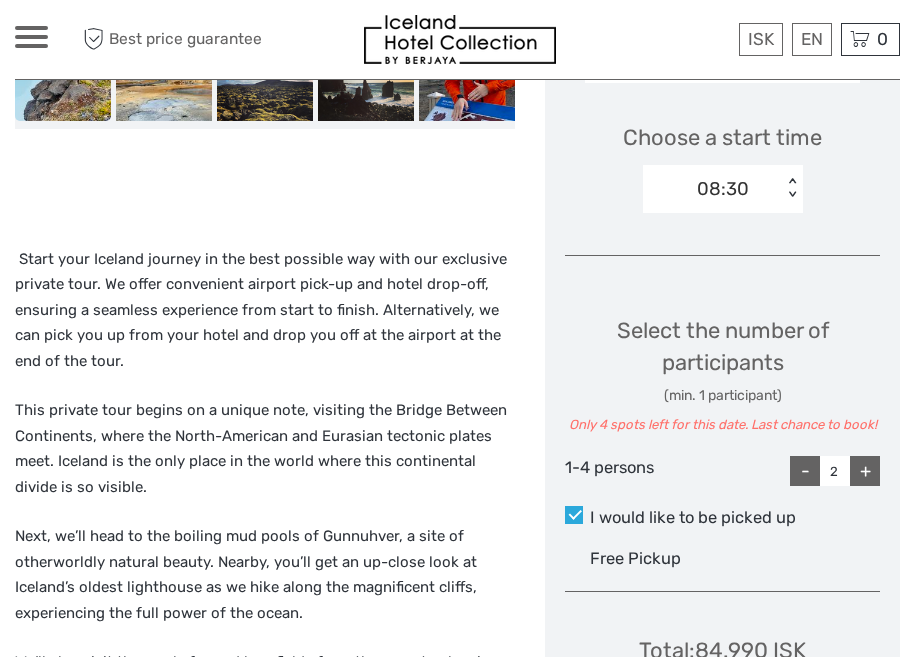 click on "08:30 < >" at bounding box center [723, 189] 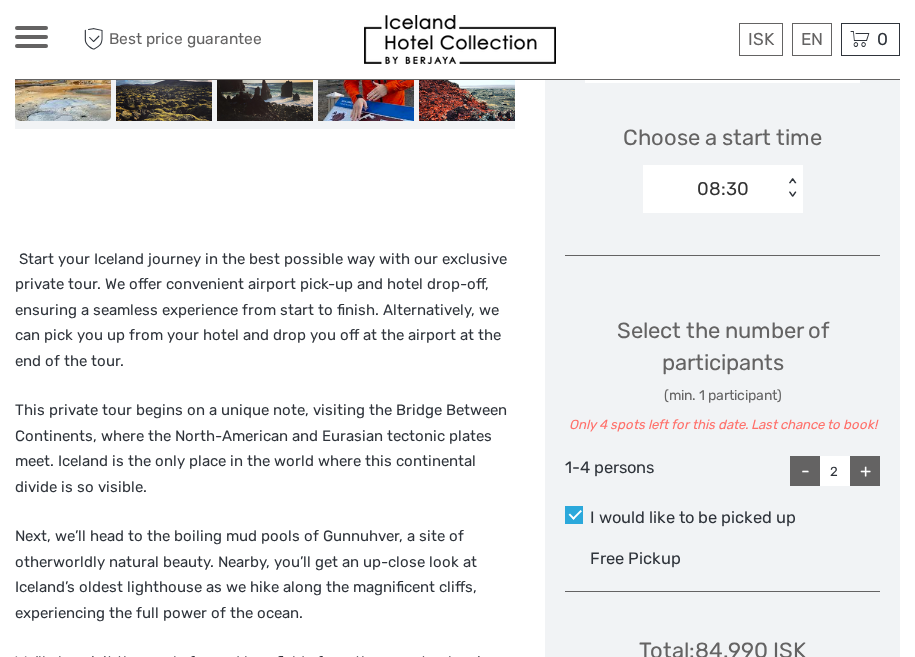 click on "Choose Date of Travel Next Month August 2025 Su Mo Tu We Th Fr Sa 27 28 29 30 31 1 2 3 4 5 6 7 8 9 10 11 12 13 14 15 16 17 18 19 20 21 22 23 24 25 26 27 28 29 30 31 1 2 3 4 5 6 Choose a start time 08:30 < > Select the number of participants (min. 1 participant) Only 4 spots  left for this date. Last chance to book! 1-4 persons - 2 + I would like to be picked up Free Pickup Total :  84.990 ISK Best price guarantee ADD TO CART EXPRESS CHECKOUT" at bounding box center (722, 249) 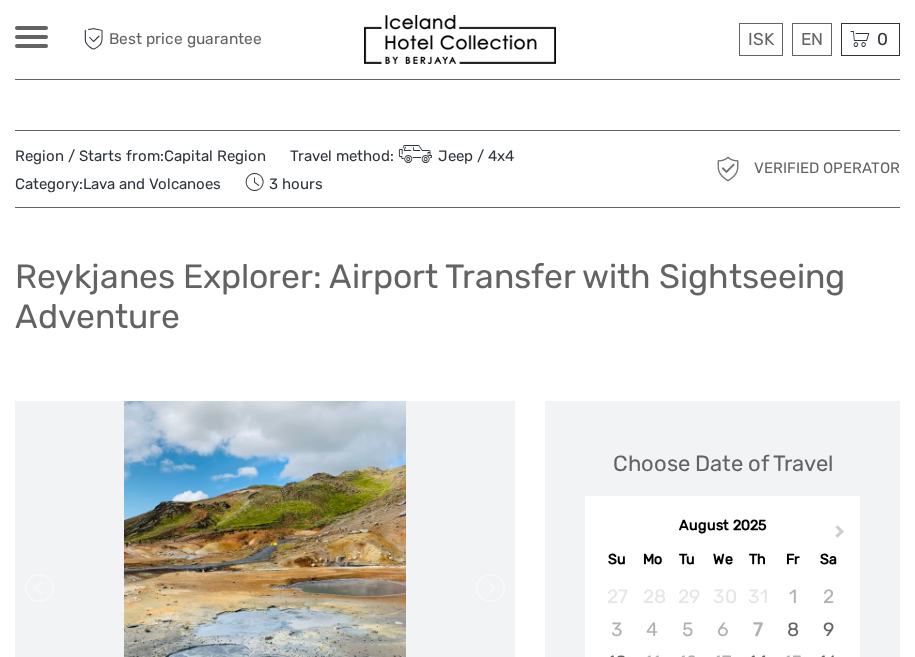scroll, scrollTop: 0, scrollLeft: 0, axis: both 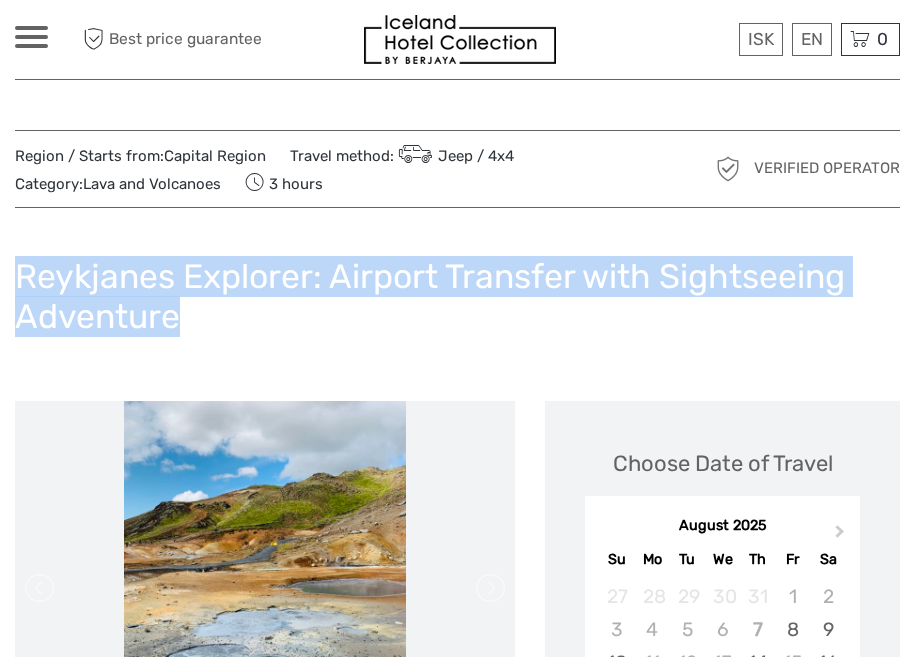drag, startPoint x: 206, startPoint y: 317, endPoint x: 9, endPoint y: 250, distance: 208.08171 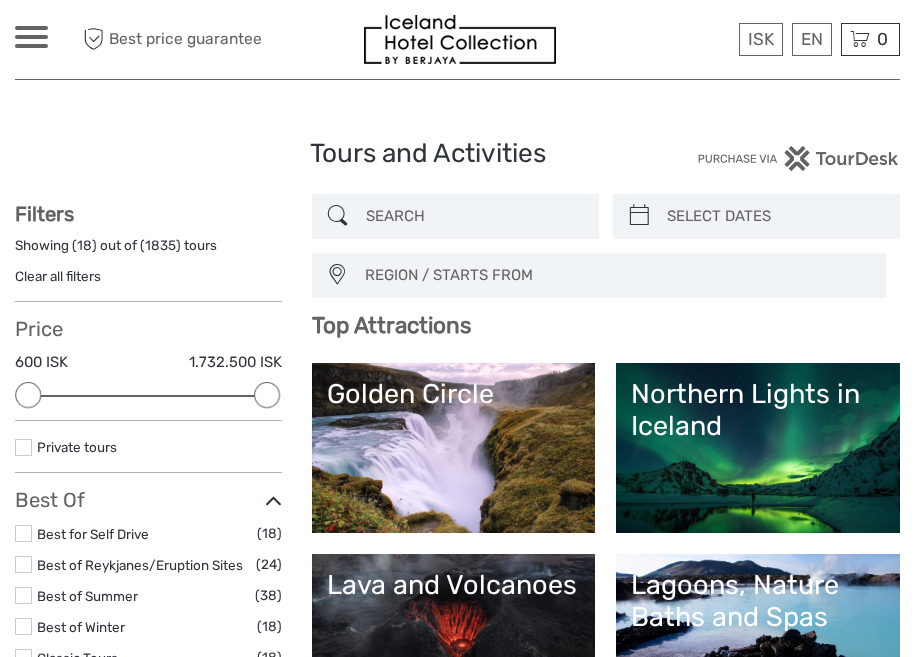 select 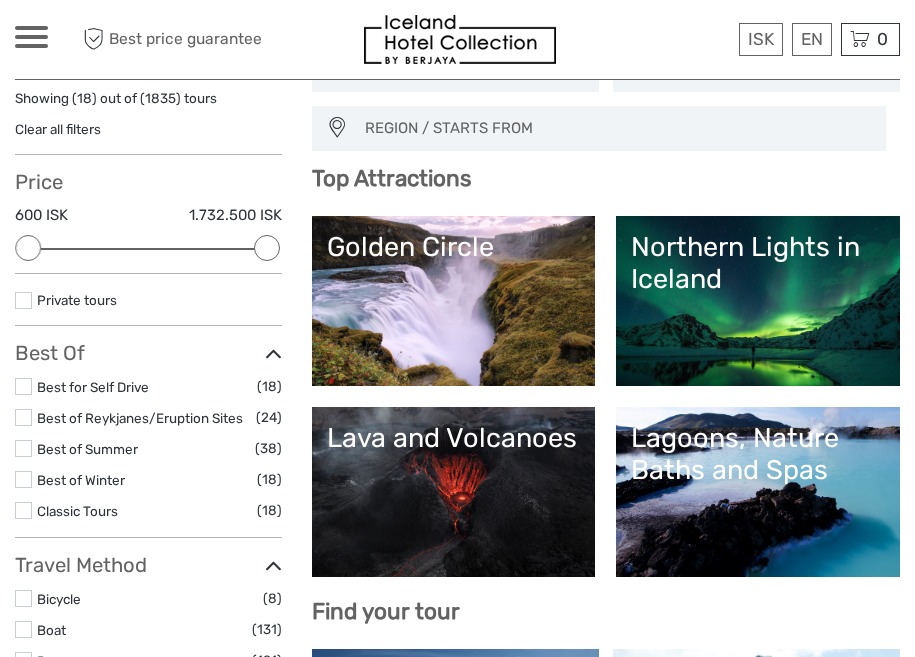 scroll, scrollTop: 222, scrollLeft: 0, axis: vertical 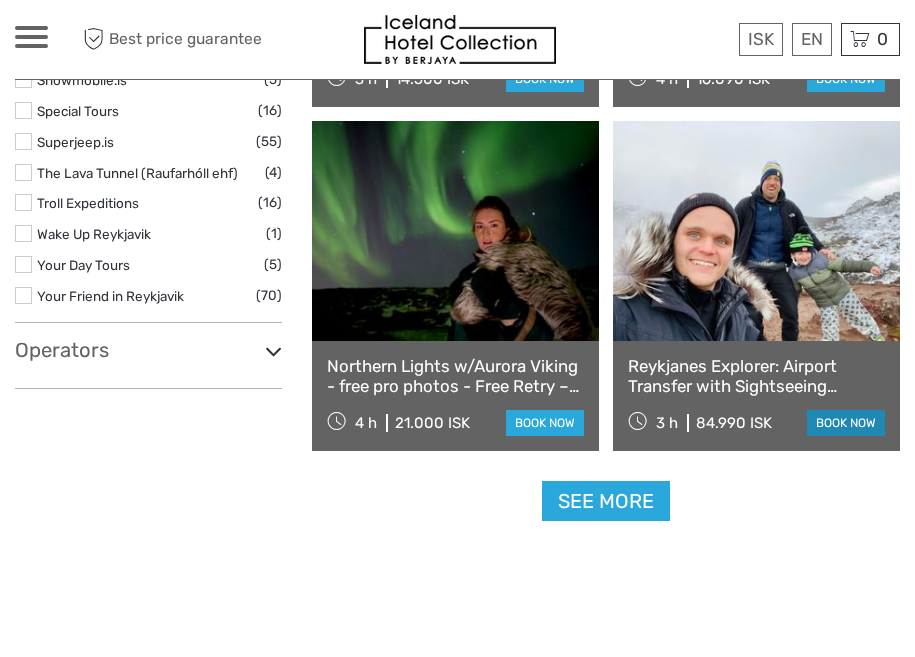 click on "book now" at bounding box center (846, 423) 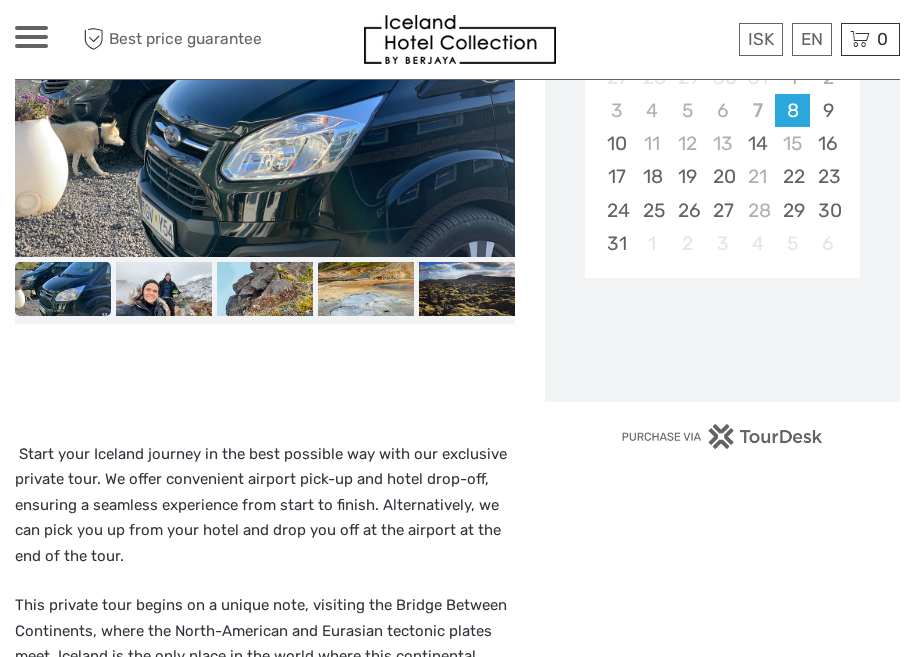 scroll, scrollTop: 536, scrollLeft: 0, axis: vertical 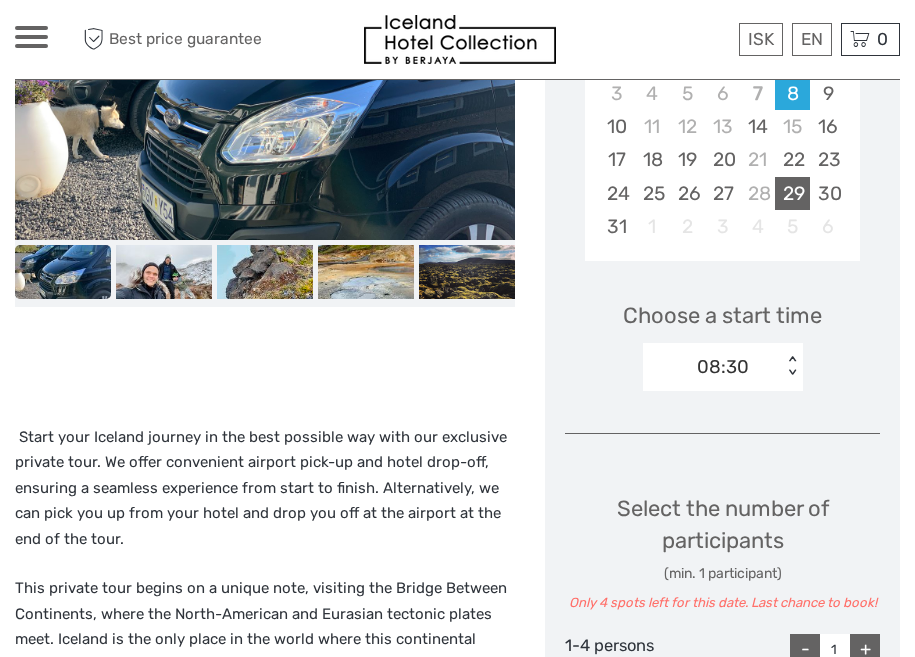 click on "29" at bounding box center [792, 193] 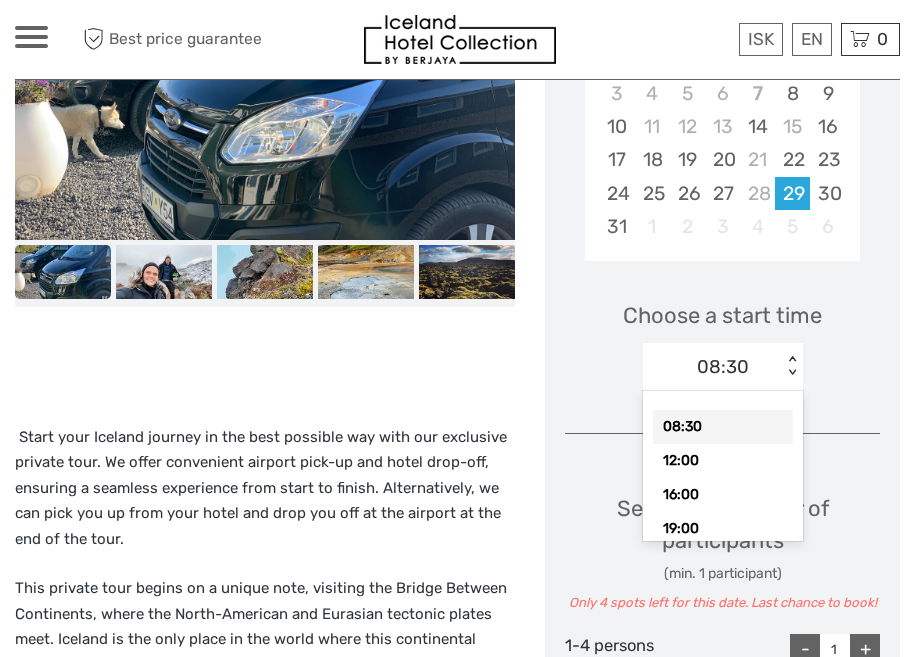 click on "08:30" at bounding box center [712, 367] 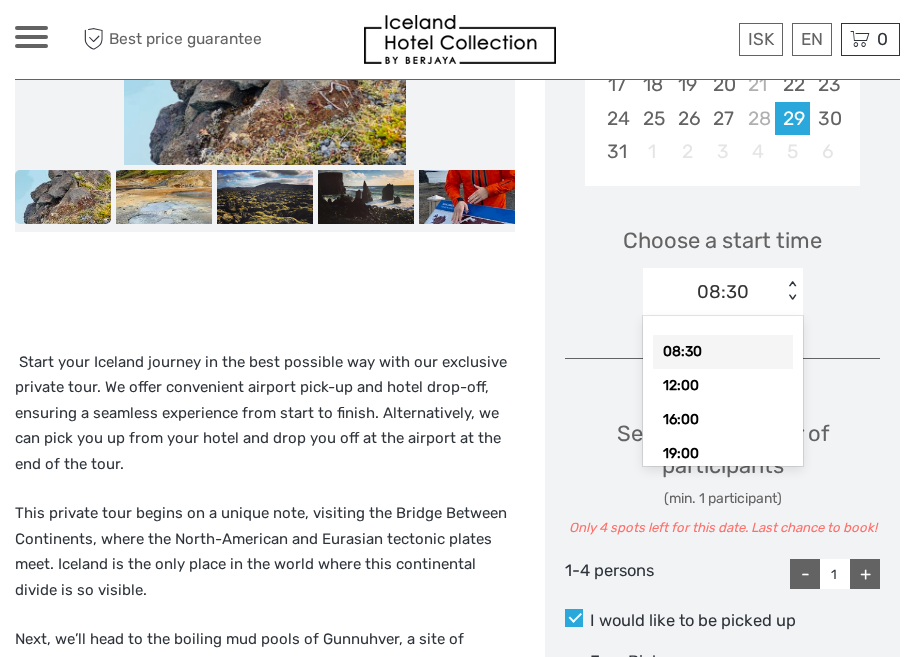 scroll, scrollTop: 628, scrollLeft: 0, axis: vertical 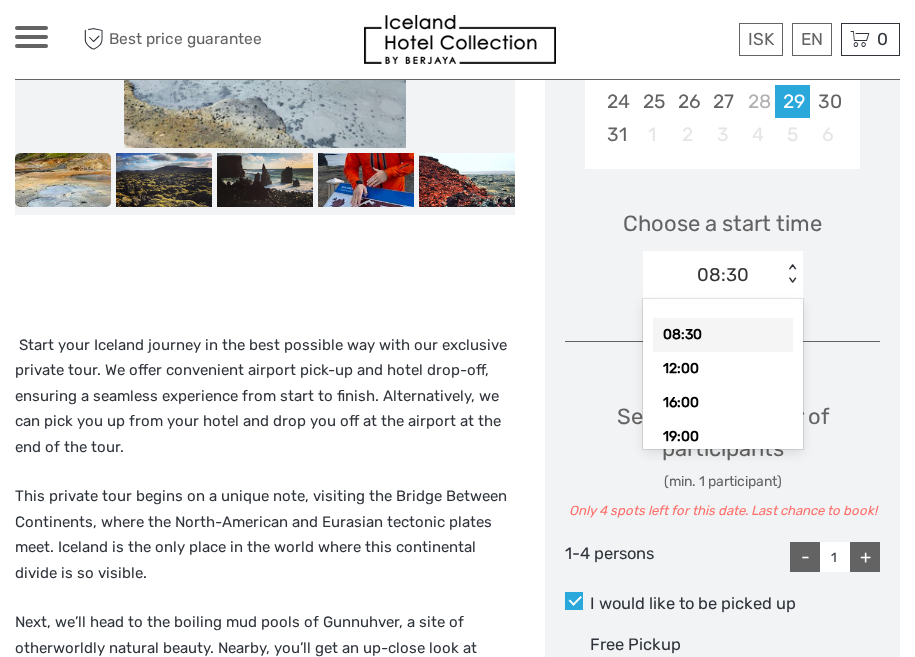 click on "Choose a start time option 08:30 selected, 1 of 4. 4 results available. Use Up and Down to choose options, press Enter to select the currently focused option, press Escape to exit the menu, press Tab to select the option and exit the menu. 08:30 < > 08:30 12:00 16:00 19:00" at bounding box center (722, 245) 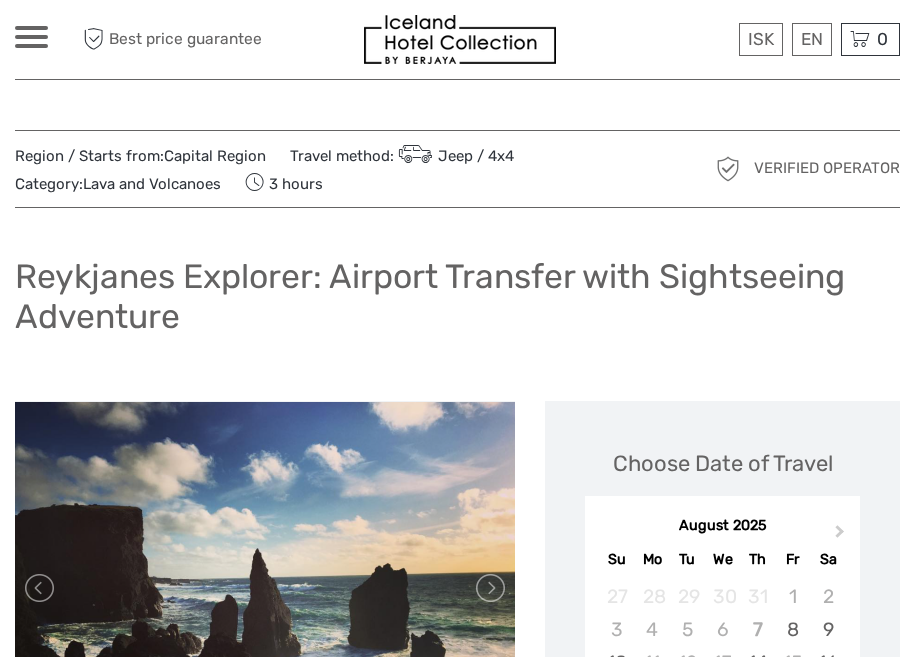 scroll, scrollTop: 0, scrollLeft: 0, axis: both 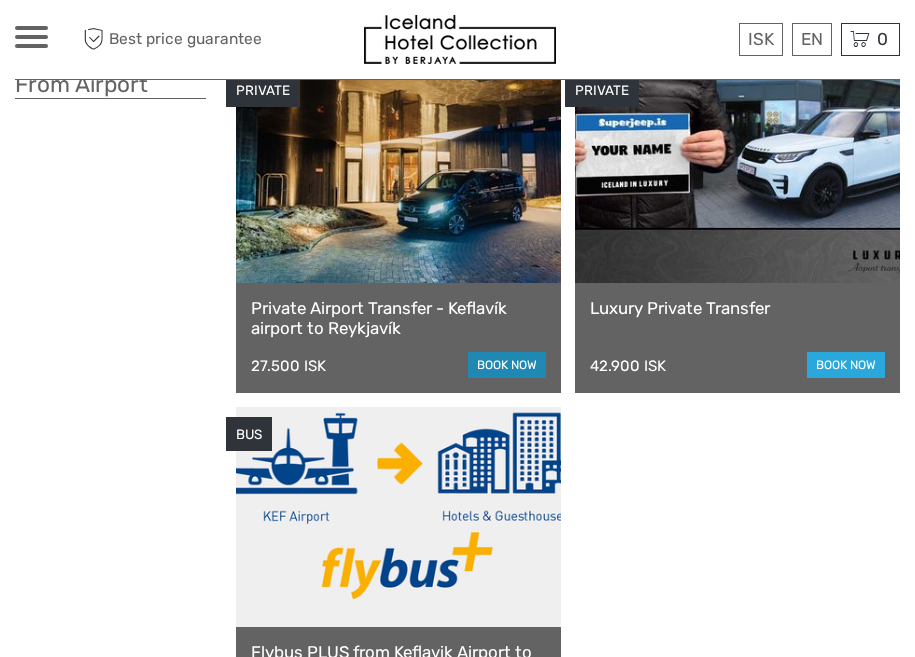 click on "book now" at bounding box center (507, 365) 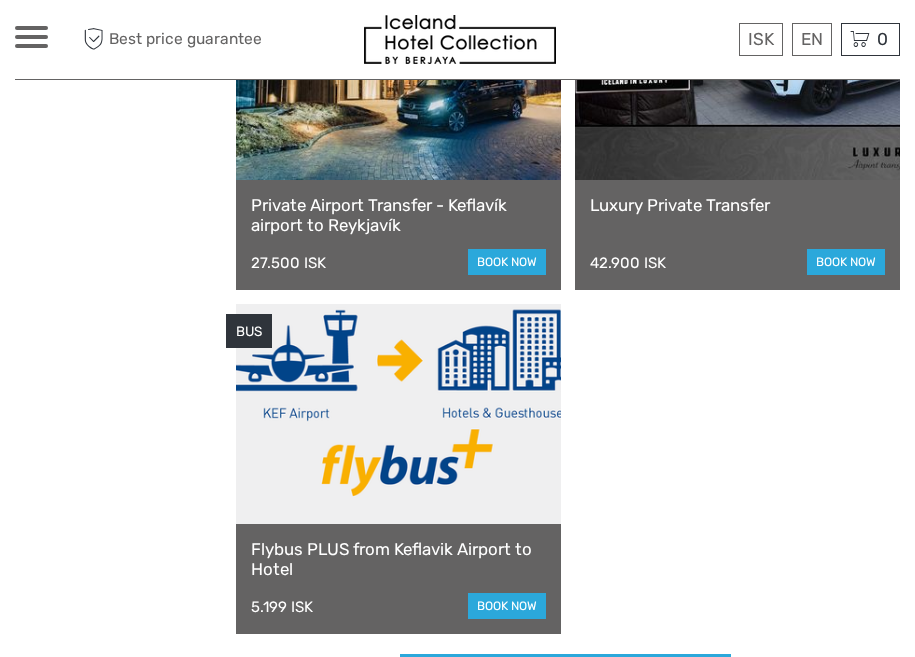 scroll, scrollTop: 242, scrollLeft: 0, axis: vertical 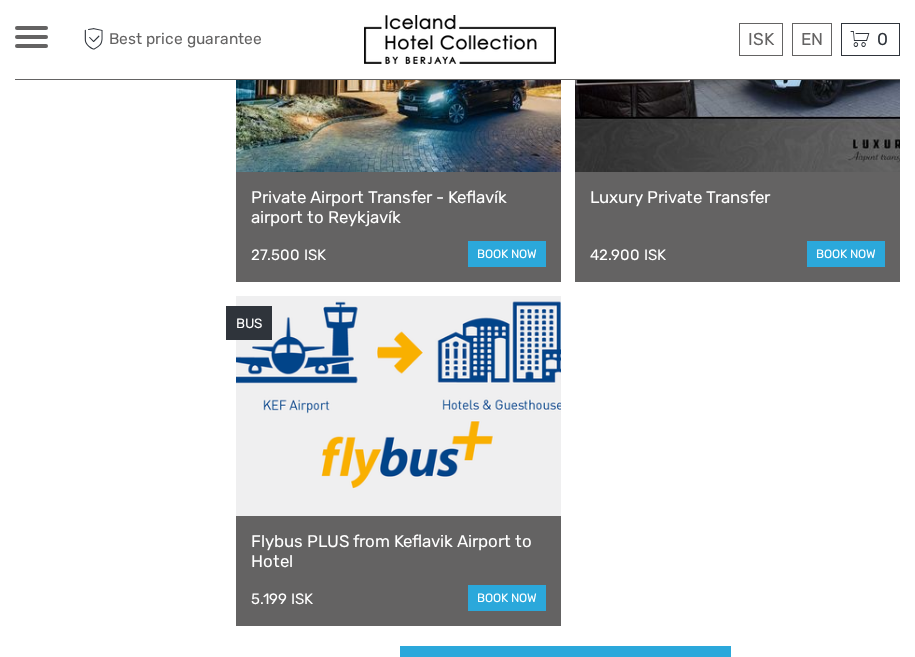 drag, startPoint x: 511, startPoint y: 603, endPoint x: 511, endPoint y: 435, distance: 168 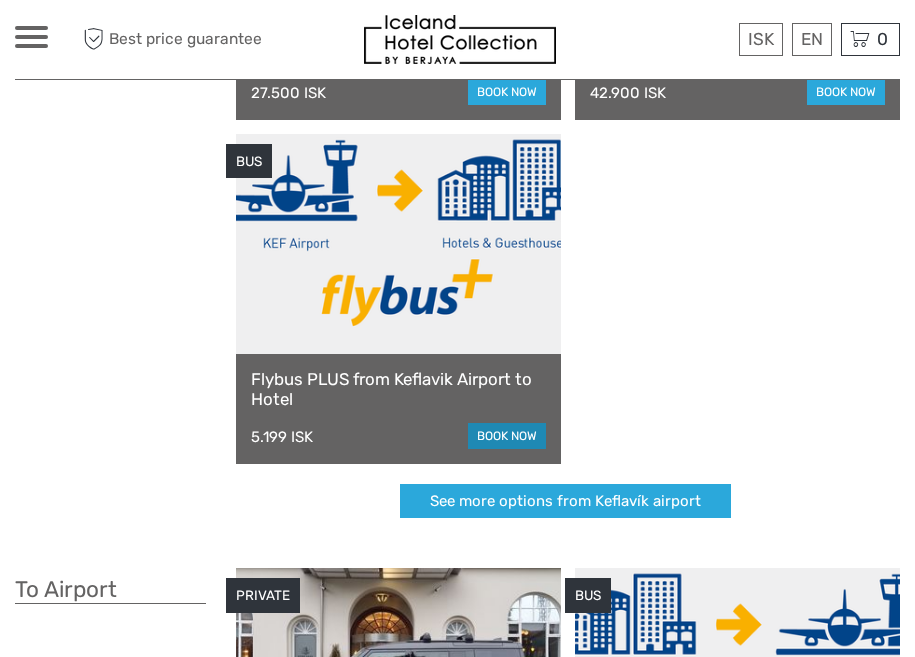 scroll, scrollTop: 411, scrollLeft: 0, axis: vertical 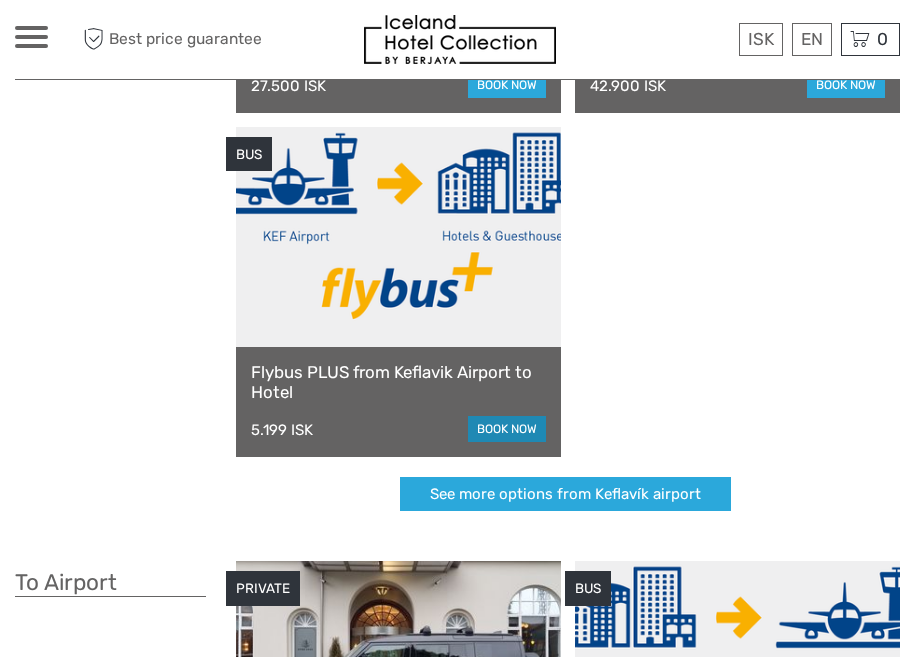 click on "book now" at bounding box center [507, 429] 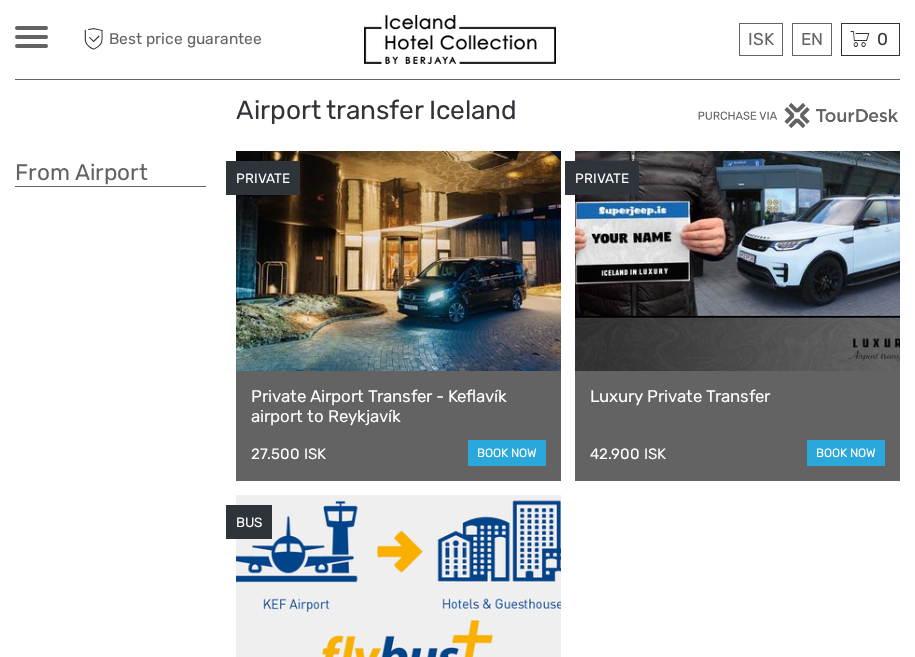 scroll, scrollTop: 63, scrollLeft: 0, axis: vertical 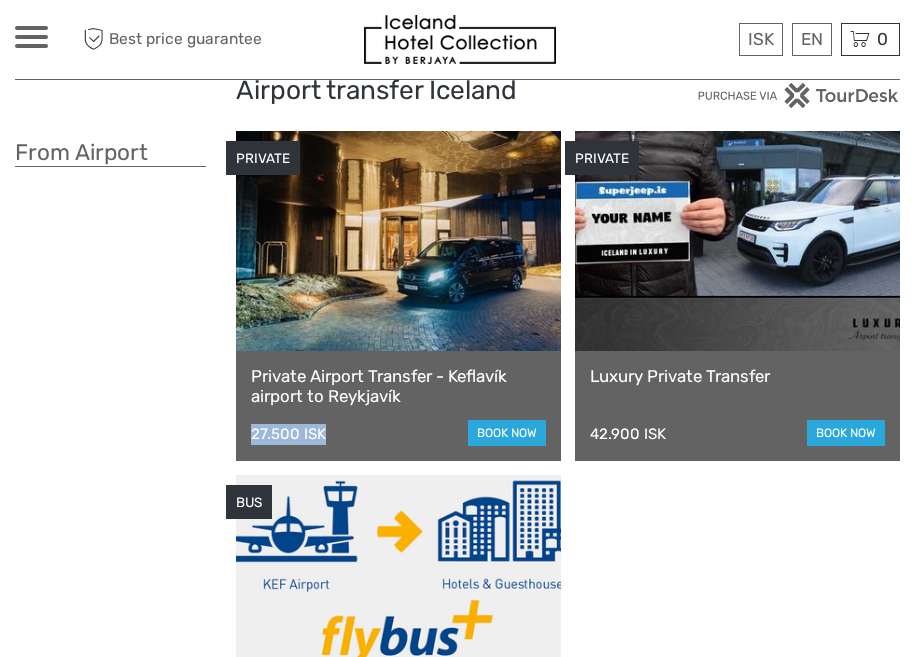drag, startPoint x: 323, startPoint y: 436, endPoint x: 241, endPoint y: 435, distance: 82.006096 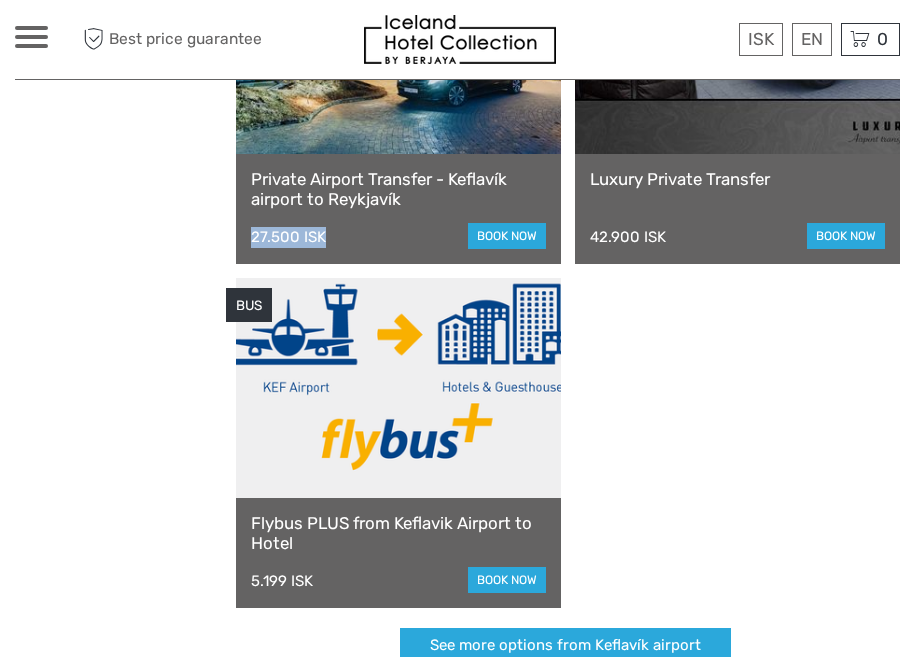 scroll, scrollTop: 289, scrollLeft: 0, axis: vertical 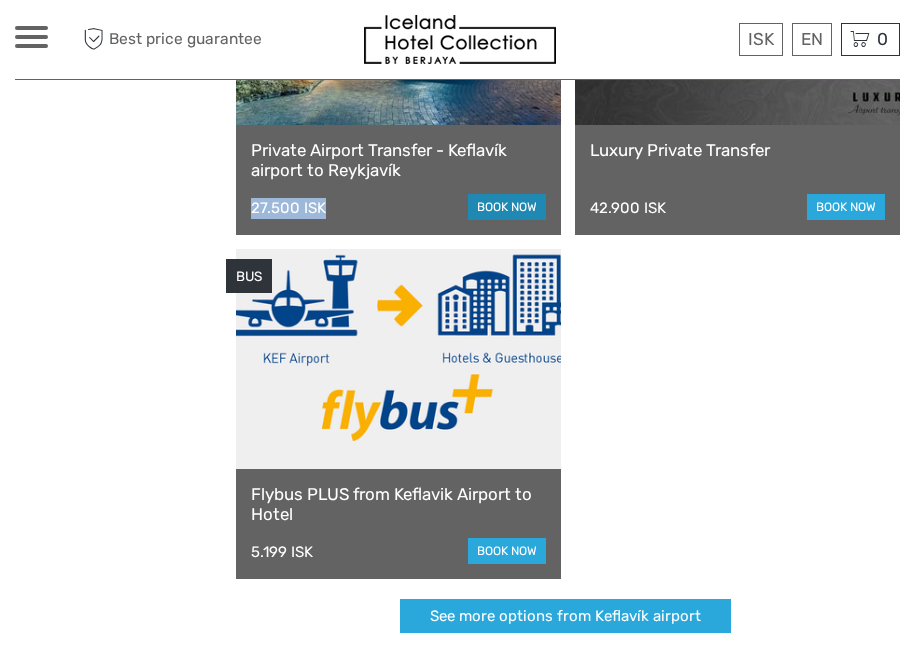click on "book now" at bounding box center [507, 207] 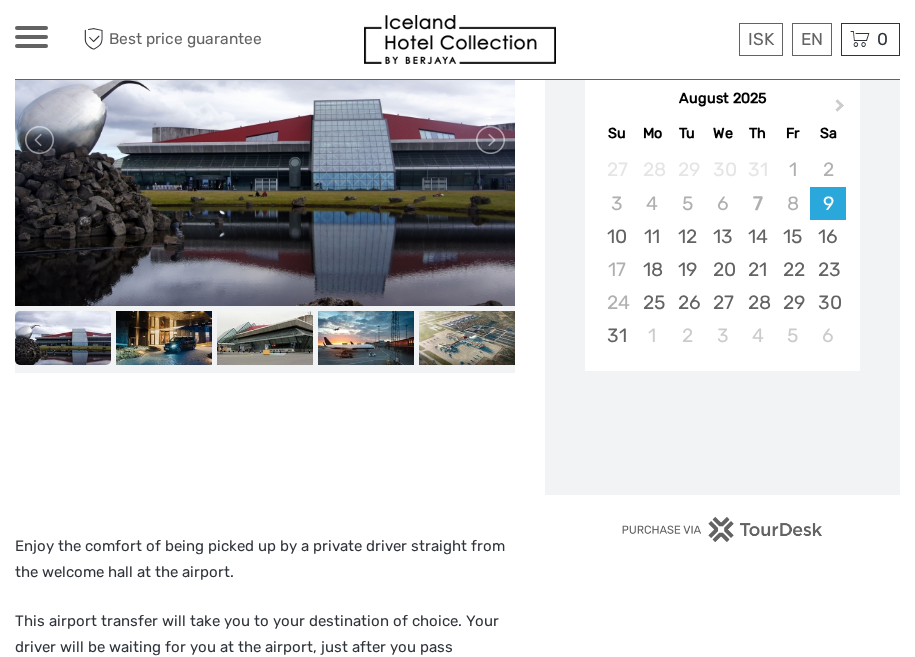 scroll, scrollTop: 393, scrollLeft: 0, axis: vertical 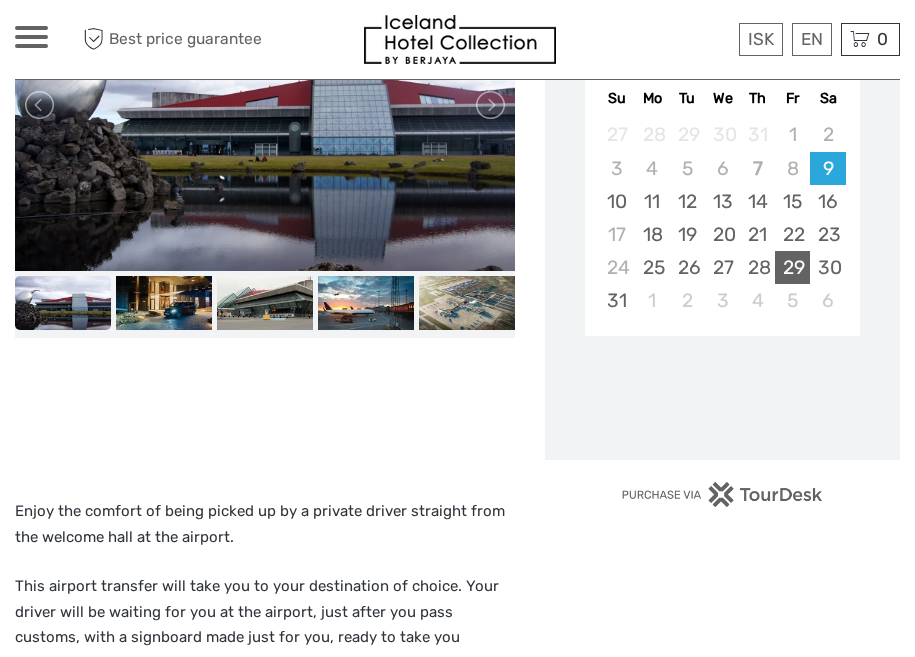 click on "29" at bounding box center [792, 267] 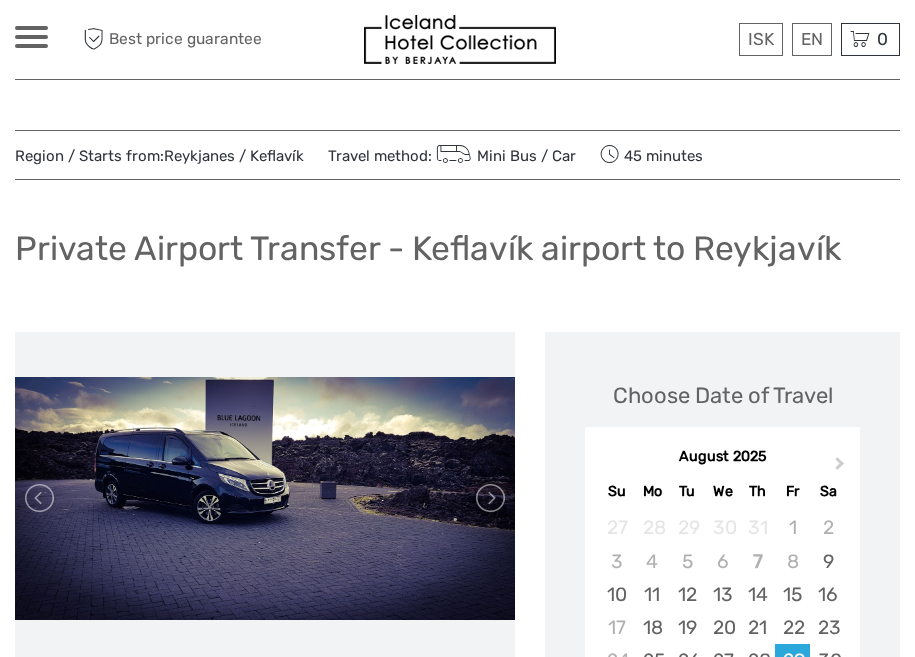 scroll, scrollTop: 0, scrollLeft: 0, axis: both 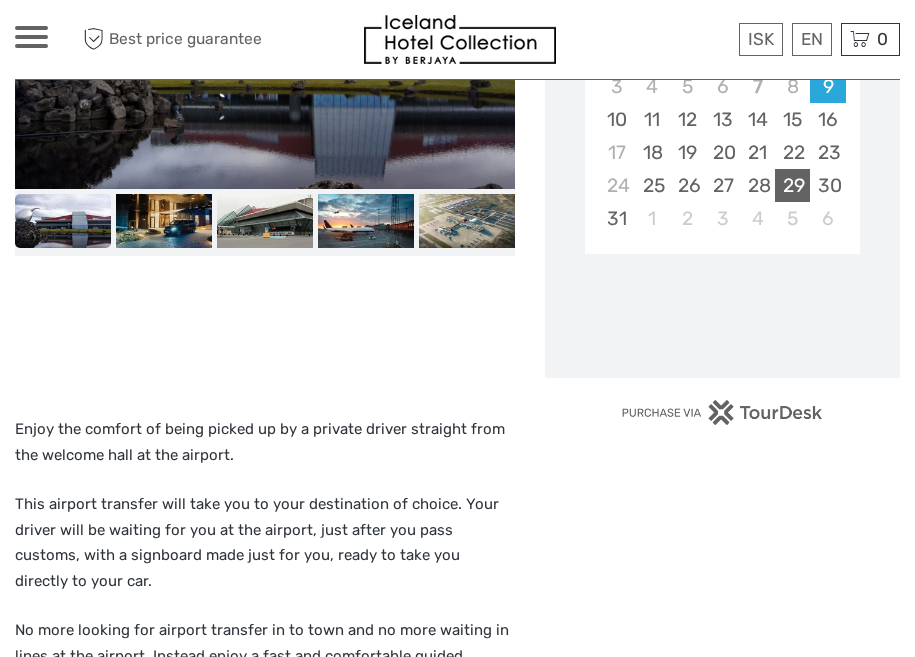 click on "29" at bounding box center [792, 185] 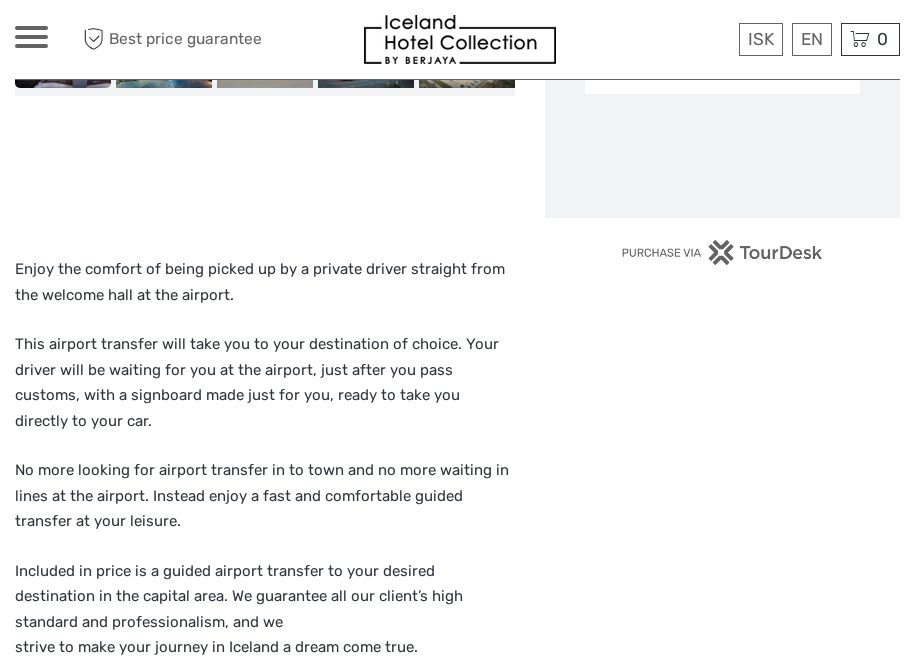 scroll, scrollTop: 634, scrollLeft: 0, axis: vertical 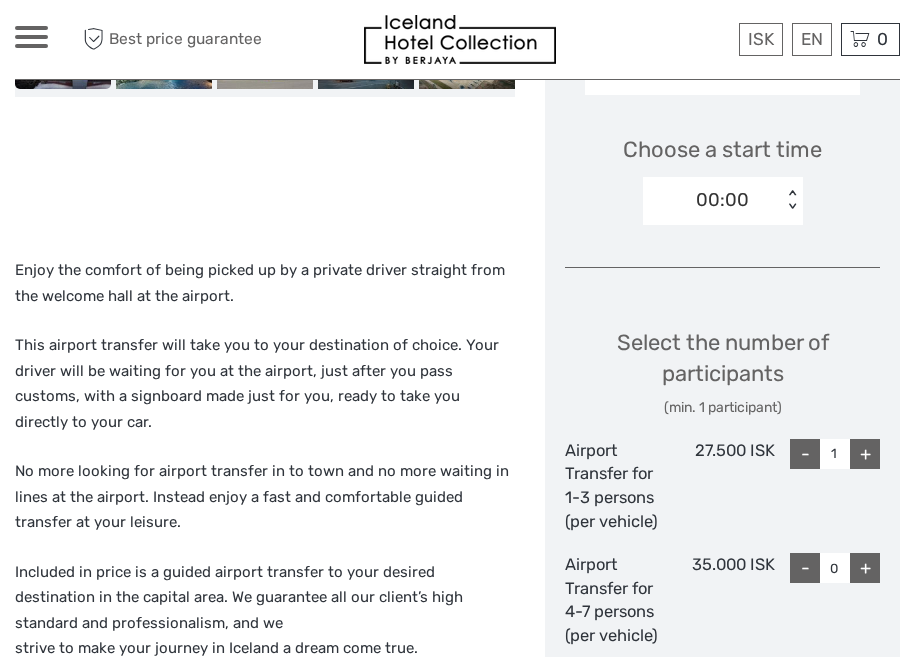 click on "00:00 < >" at bounding box center [723, 201] 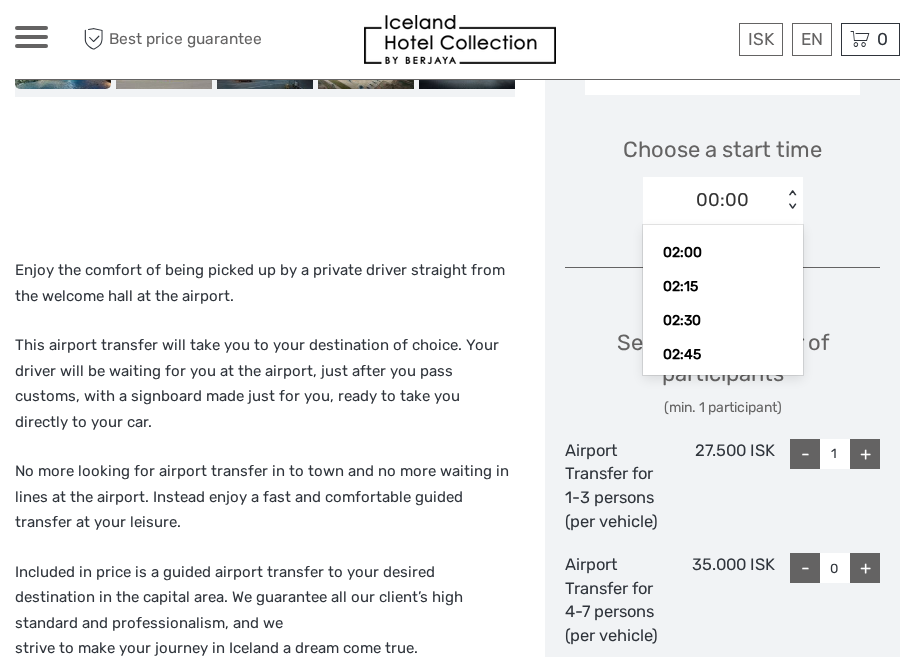 scroll, scrollTop: 284, scrollLeft: 0, axis: vertical 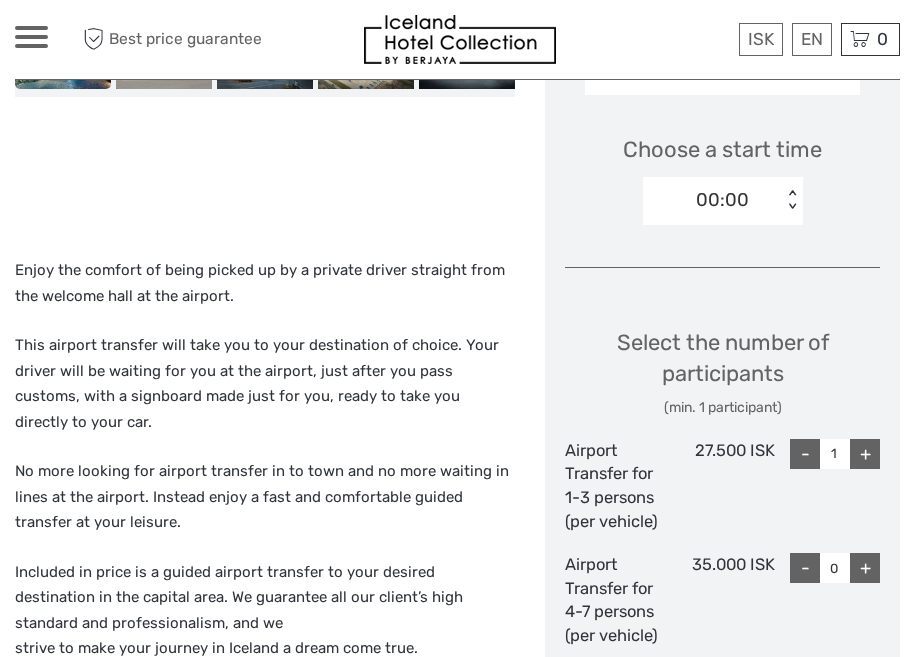 click on "Select the number of participants (min. 1 participant) Airport Transfer for 1-3 persons (per vehicle) 27.500 ISK - 1 + Airport Transfer for 4-7 persons (per vehicle) 35.000 ISK - 0 +" at bounding box center [722, 479] 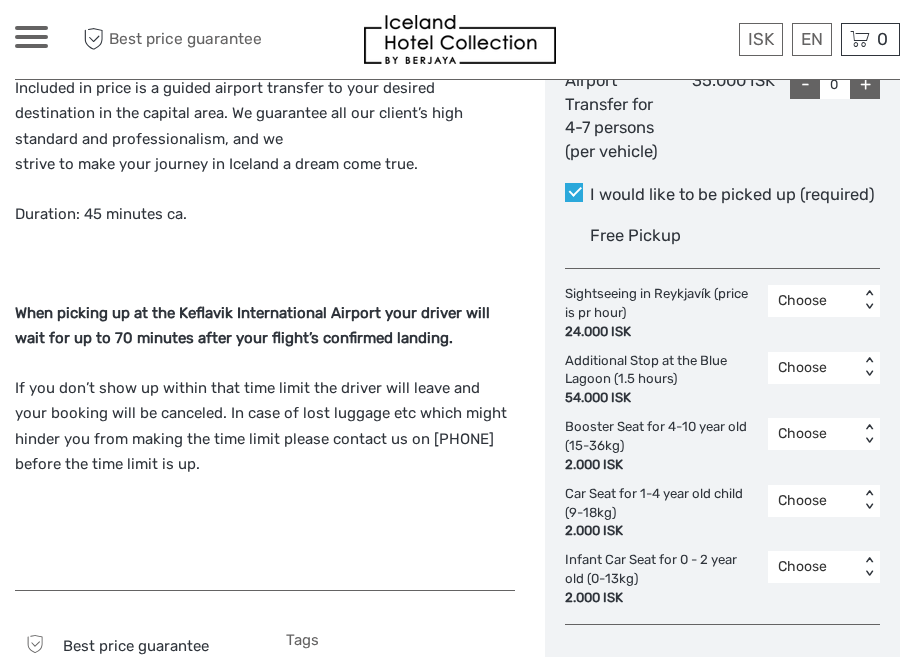 scroll, scrollTop: 1122, scrollLeft: 0, axis: vertical 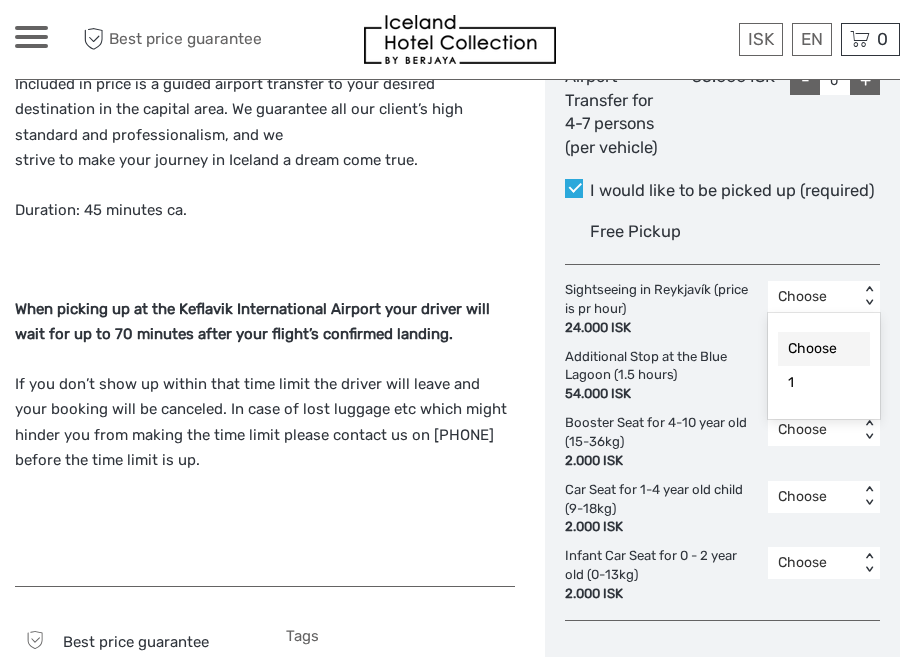 click on "Choose" at bounding box center (813, 297) 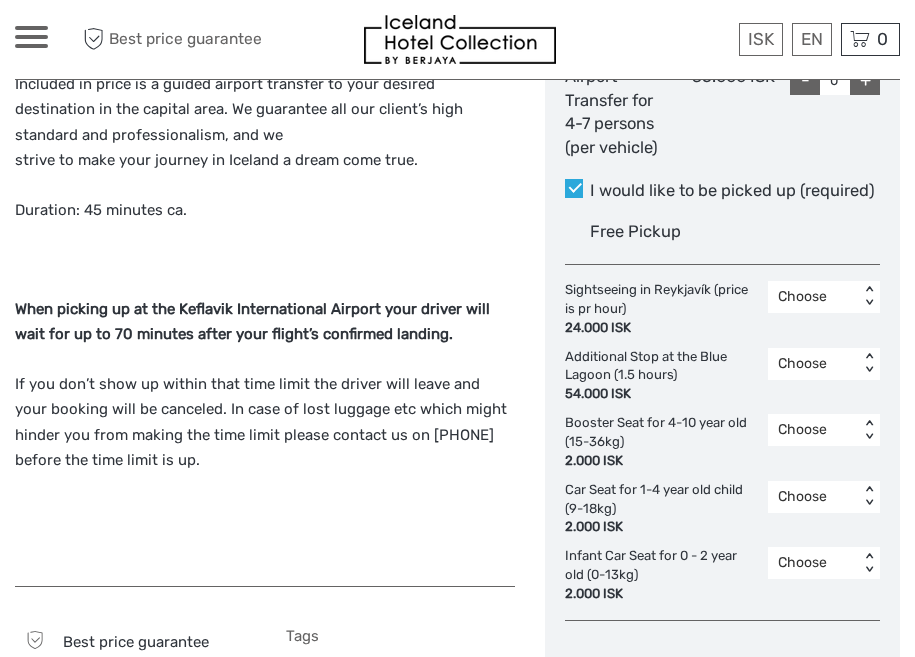 click on "24.000 ISK" at bounding box center [661, 328] 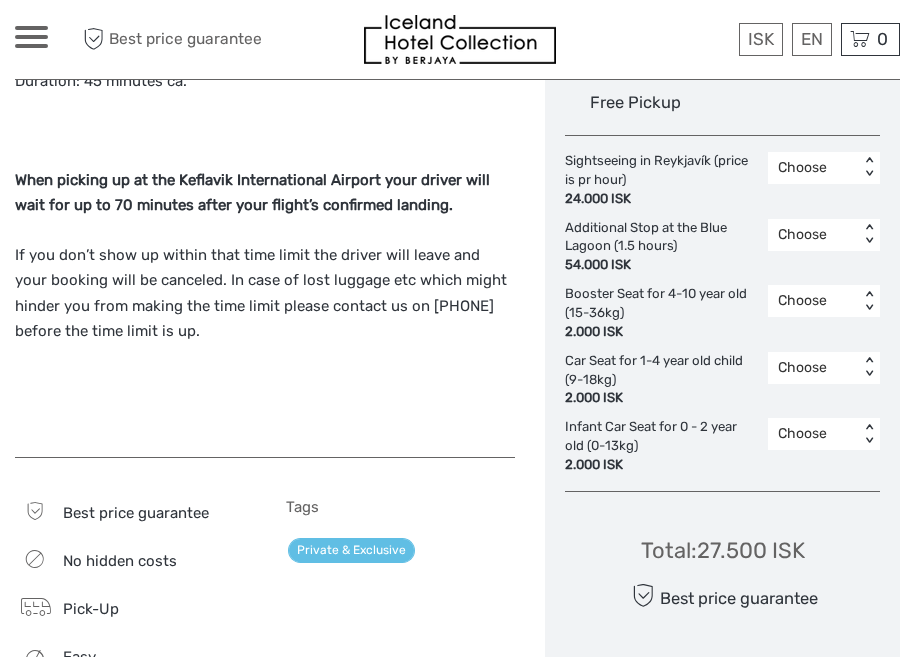 scroll, scrollTop: 1260, scrollLeft: 0, axis: vertical 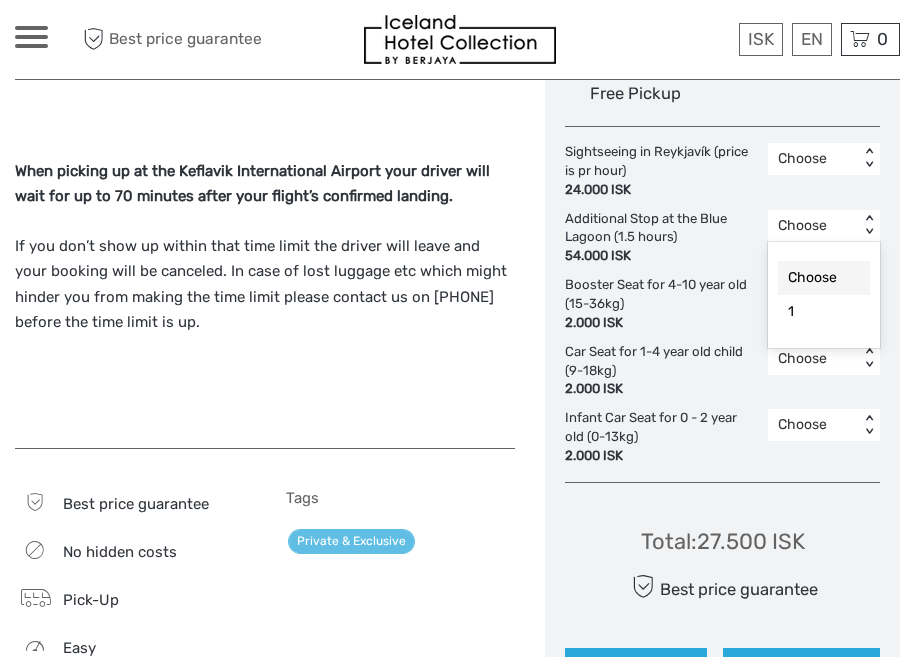 click on "Choose" at bounding box center [813, 226] 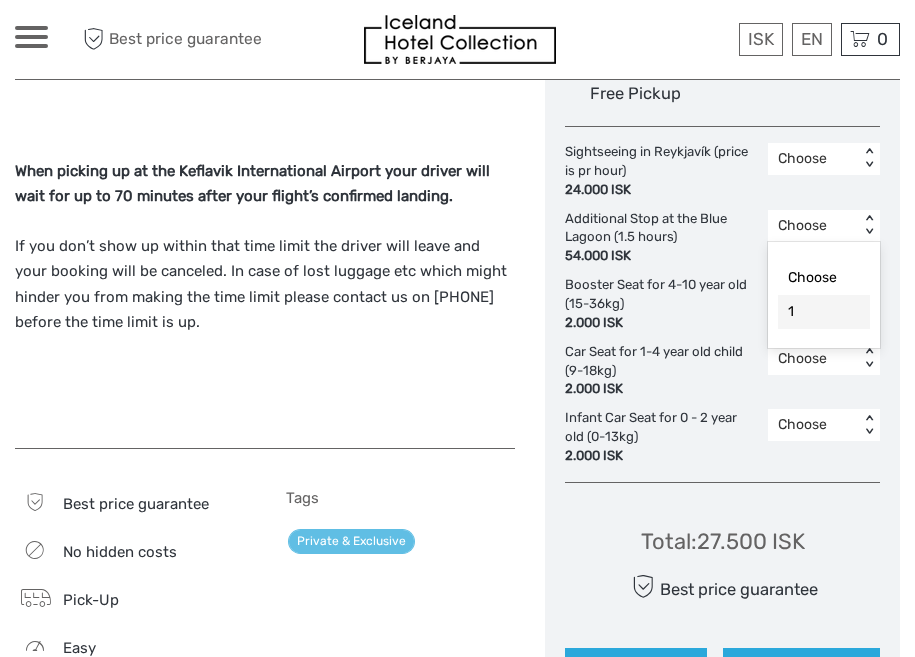 click on "54.000 ISK" at bounding box center (661, 256) 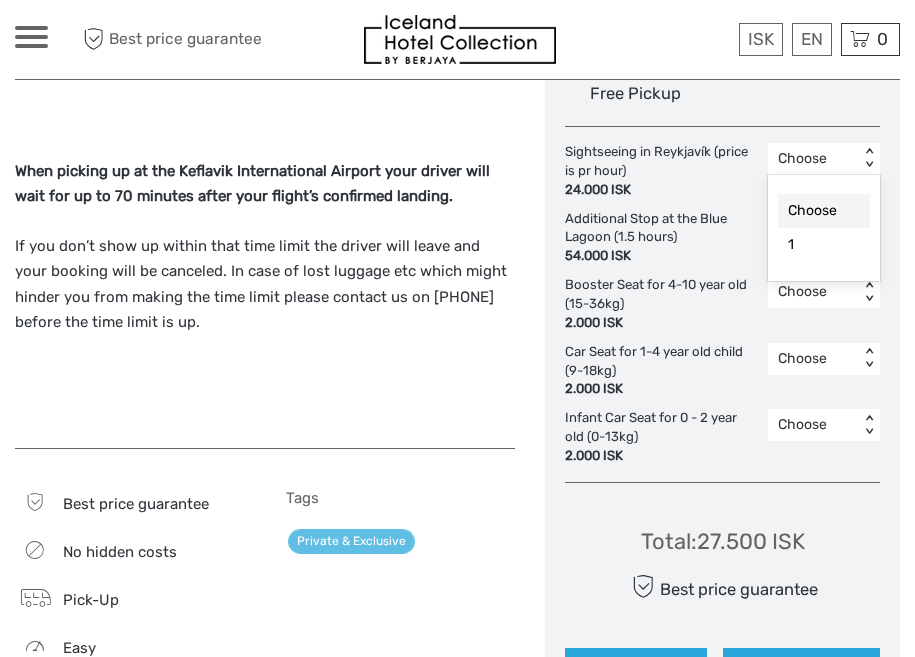 click on "Choose" at bounding box center [813, 159] 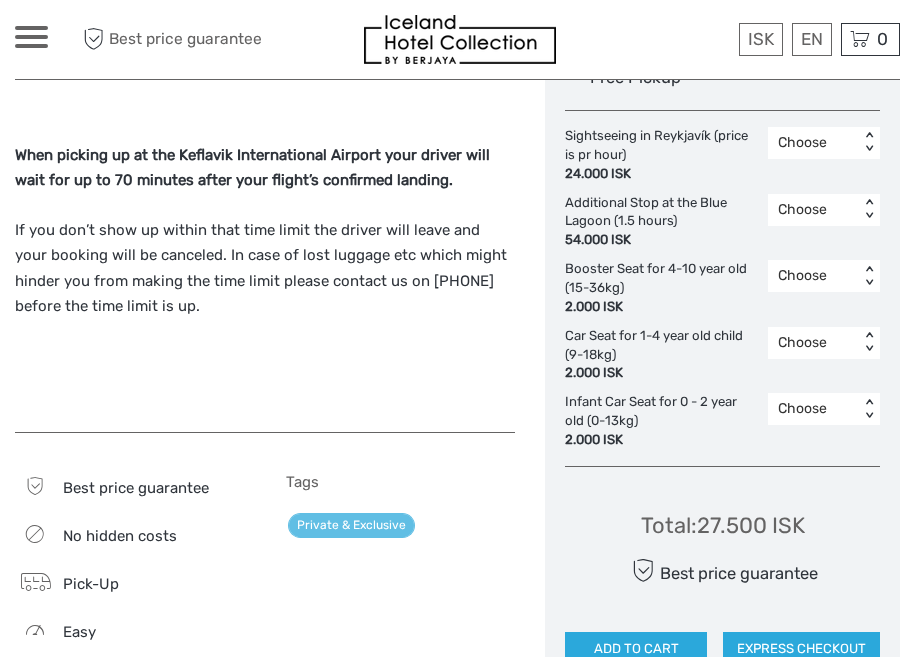 scroll, scrollTop: 1285, scrollLeft: 0, axis: vertical 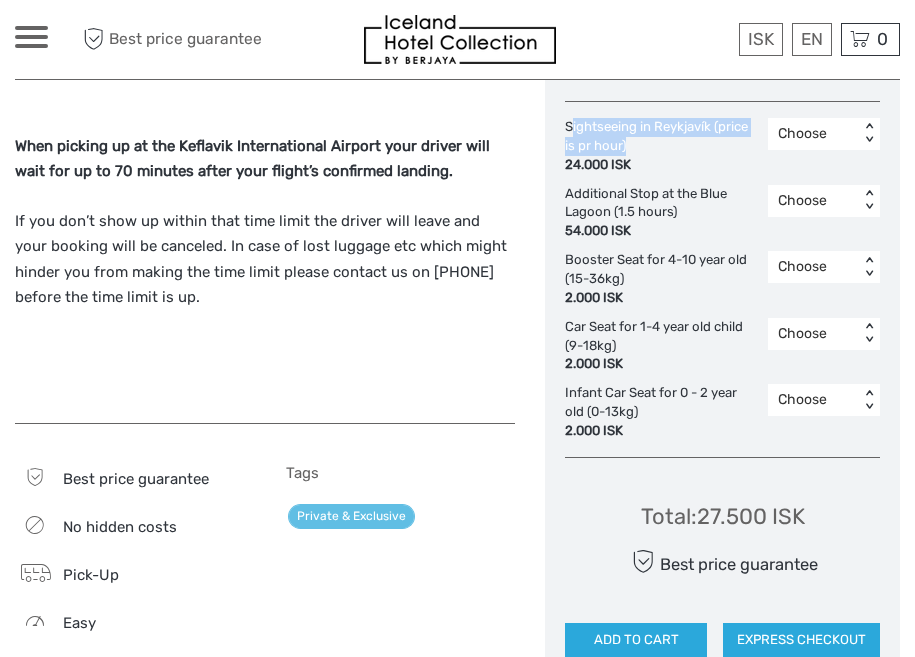 drag, startPoint x: 640, startPoint y: 141, endPoint x: 571, endPoint y: 113, distance: 74.46476 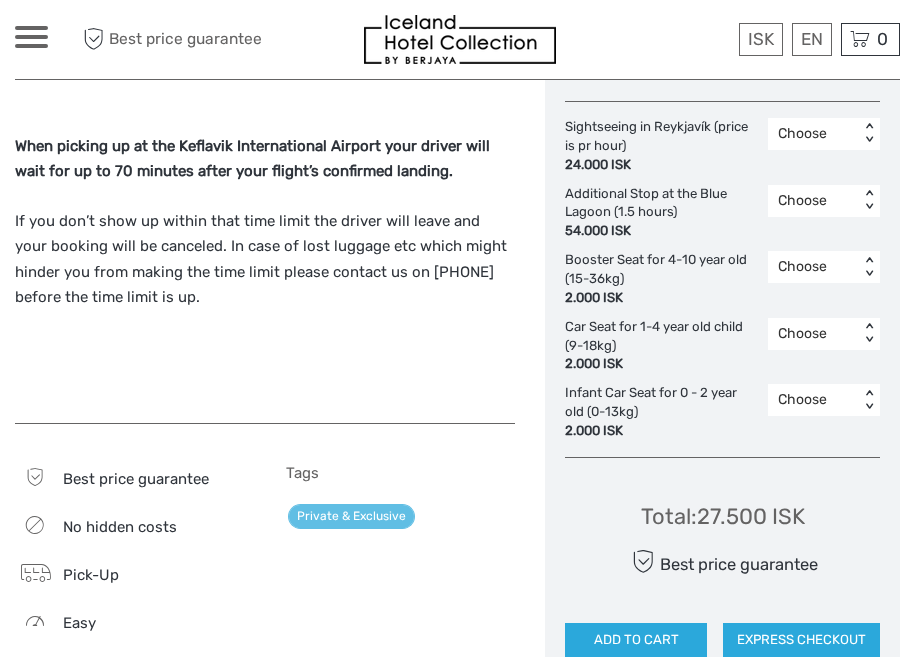 click on "24.000 ISK" at bounding box center (661, 165) 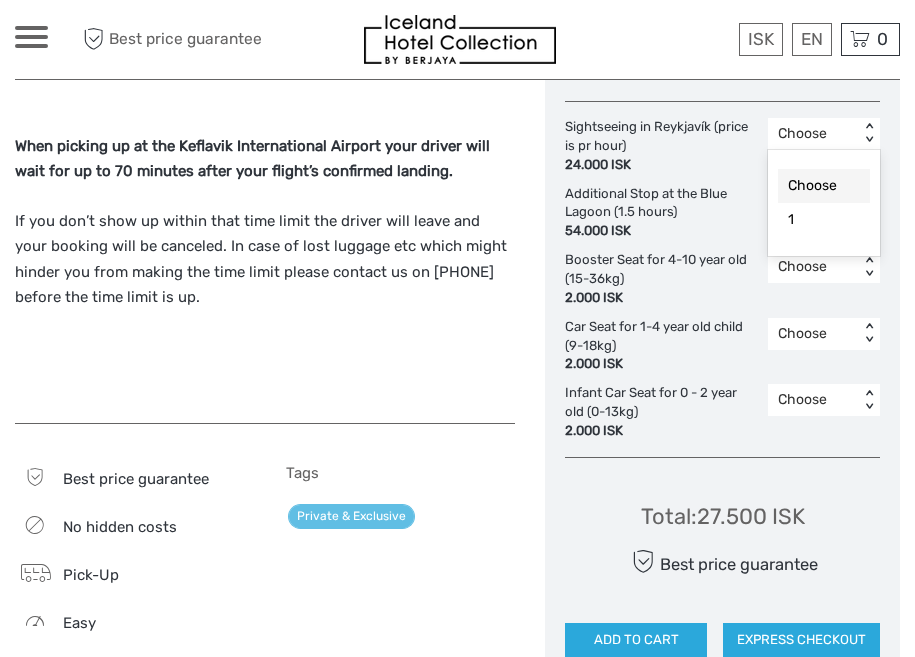 click on "Choose" at bounding box center (813, 134) 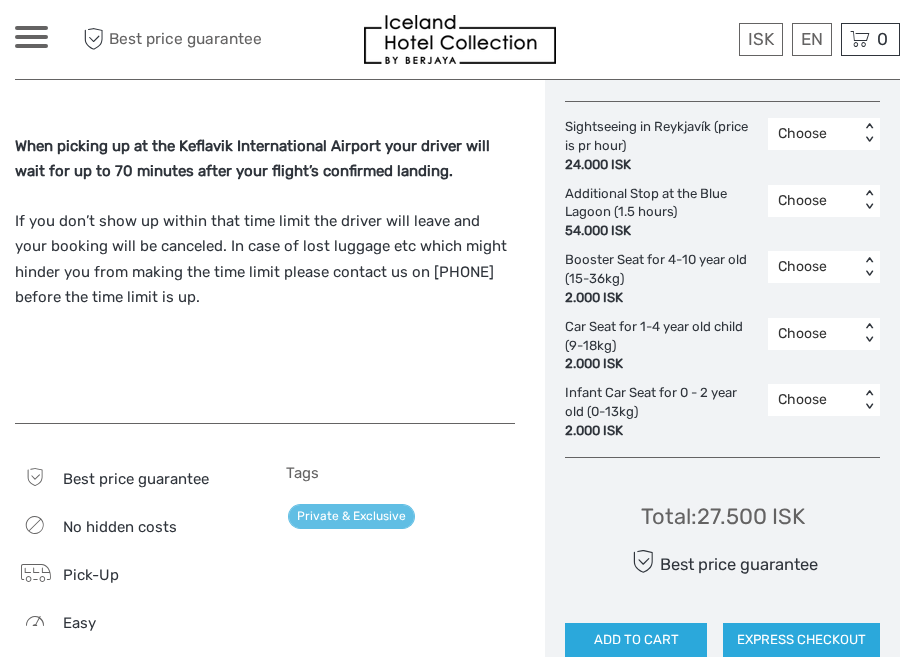 click on "Choose" at bounding box center [813, 201] 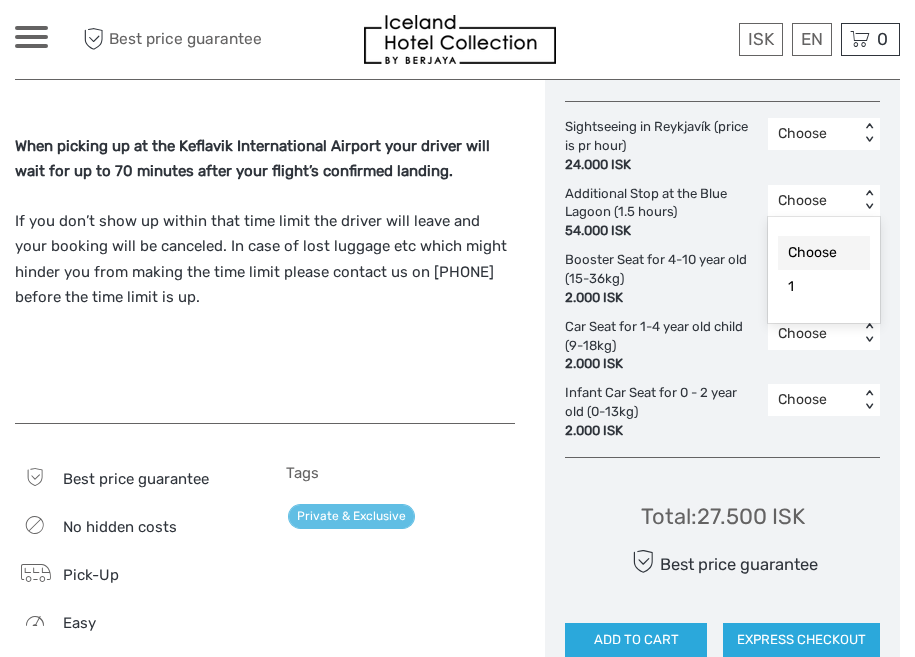 click on "Additional Stop at the Blue Lagoon (1.5 hours) 54.000 ISK" at bounding box center [666, 213] 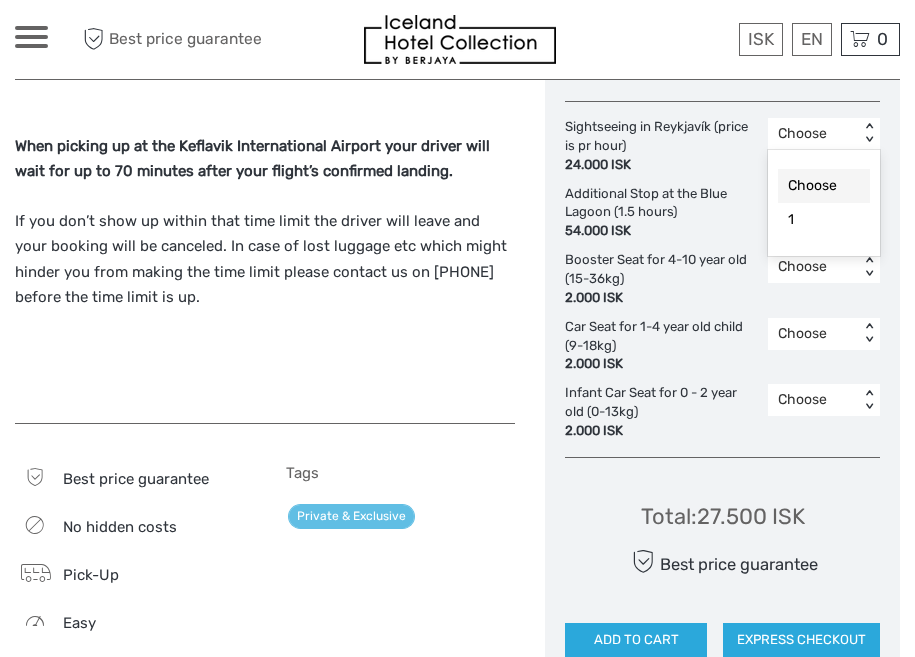 click on "Choose" at bounding box center (813, 134) 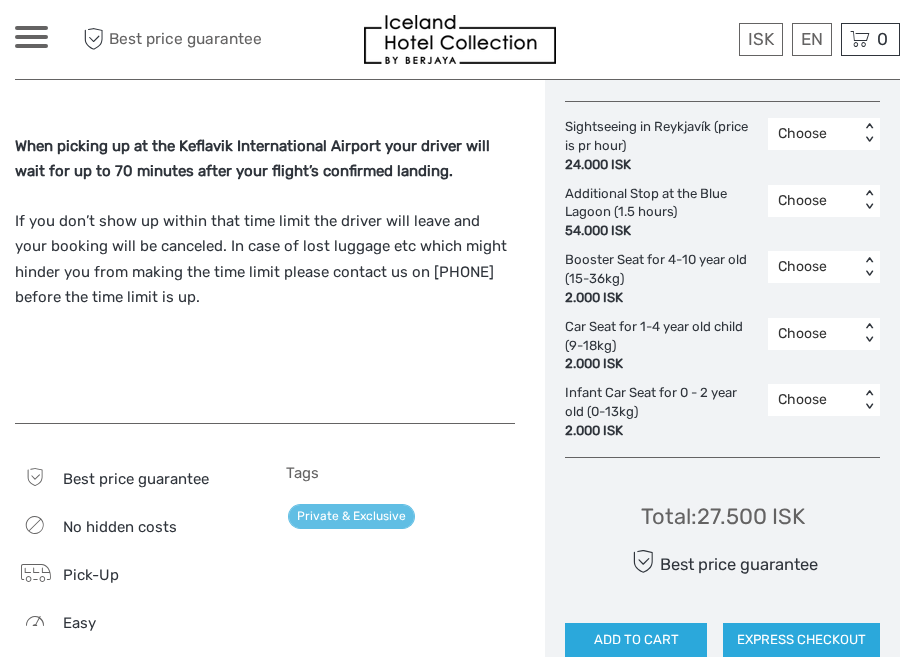 click on "Sightseeing in Reykjavík (price is pr hour) 24.000 ISK" at bounding box center [666, 146] 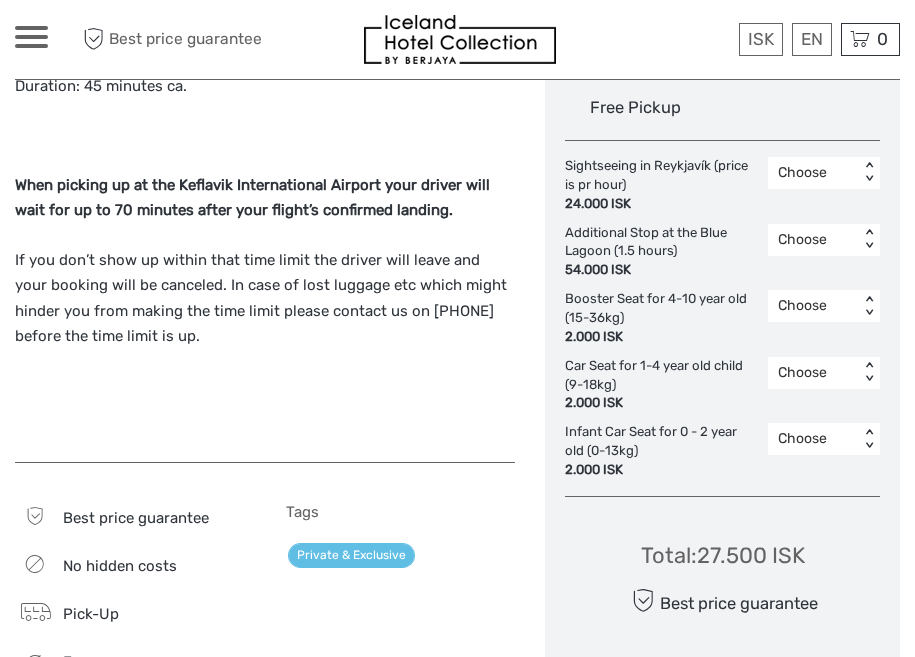 scroll, scrollTop: 1247, scrollLeft: 0, axis: vertical 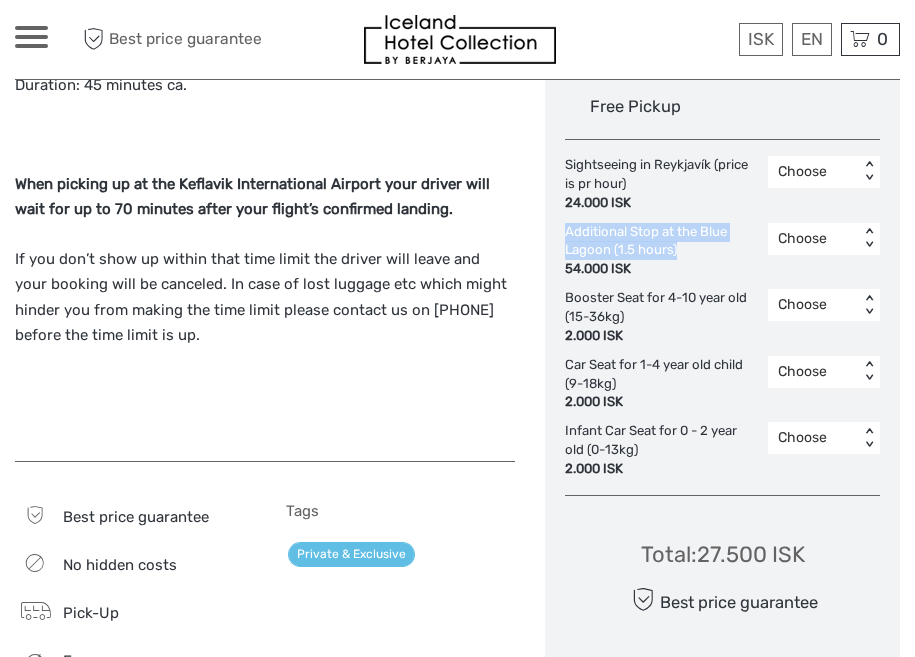 drag, startPoint x: 688, startPoint y: 235, endPoint x: 562, endPoint y: 221, distance: 126.77539 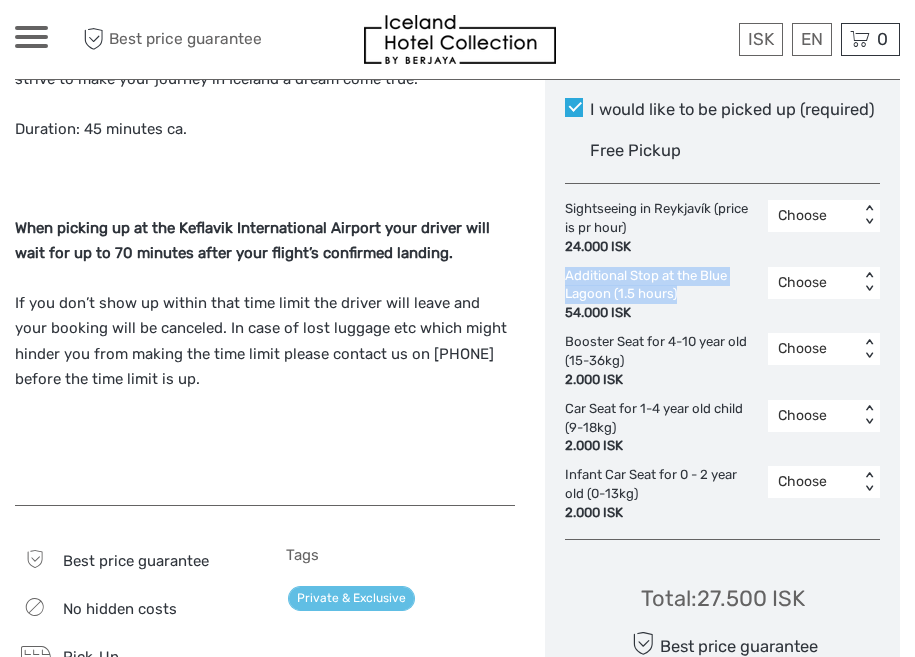 scroll, scrollTop: 1201, scrollLeft: 0, axis: vertical 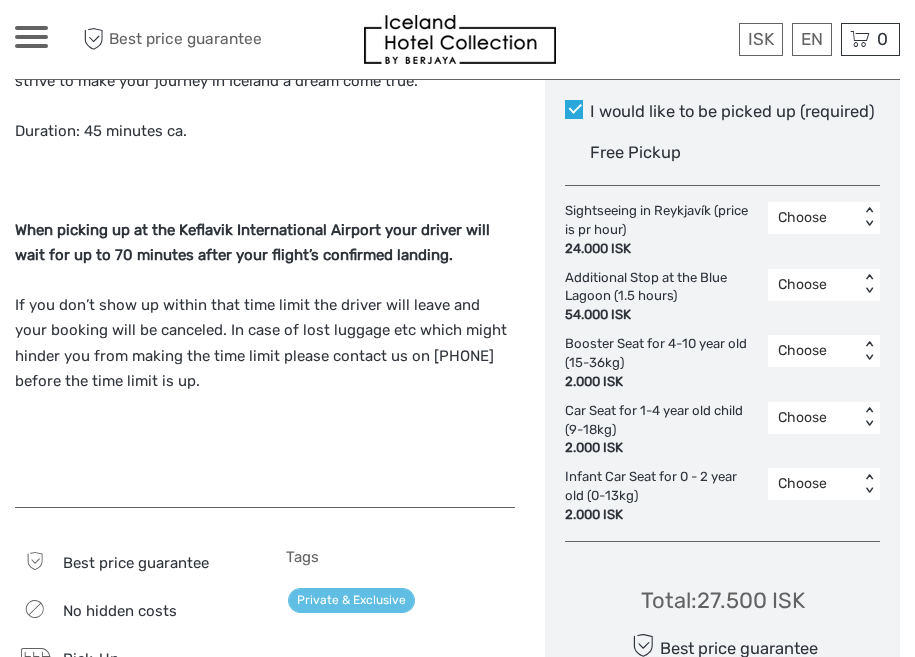click on "Enjoy the comfort of being picked up by a private driver straight from the welcome hall at the airport. This airport transfer will take you to your destination of choice. Your driver will be waiting for you at the airport, just after you pass customs, with a signboard made just for you, ready to take you directly to your car. No more looking for airport transfer in to town and no more waiting in lines at the airport. Instead enjoy a fast and comfortable guided transfer at your leisure. Included in price is a guided airport transfer to your desired destination in the capital area. We guarantee all our client’s high standard and professionalism, and we strive to make your journey in Iceland a dream come true. Duration: 45 minutes ca. When picking up at the Keflavik International Airport your driver will wait for up to 70 minutes after your flight’s confirmed landing." at bounding box center (265, 89) 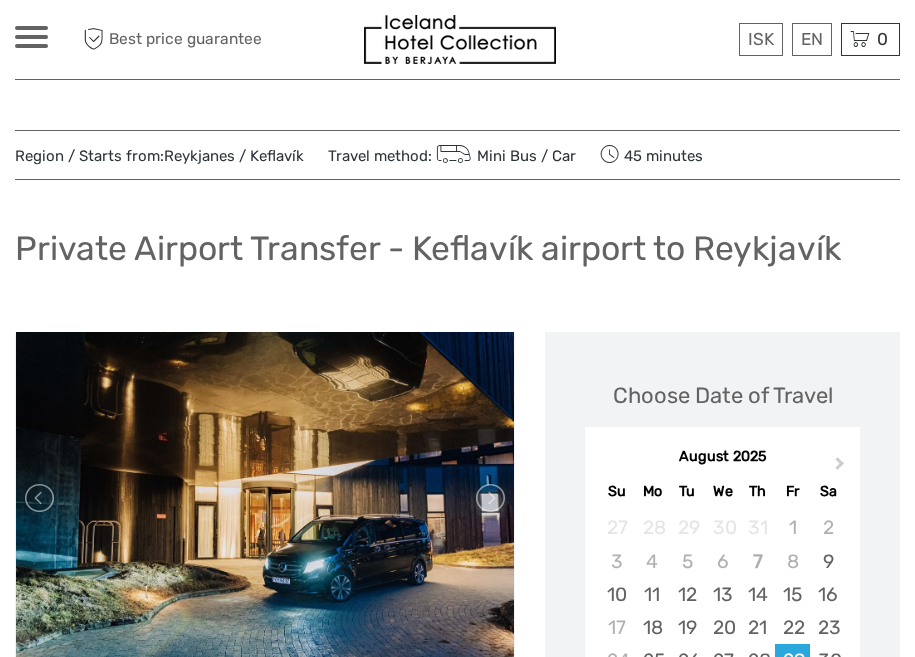 scroll, scrollTop: 0, scrollLeft: 0, axis: both 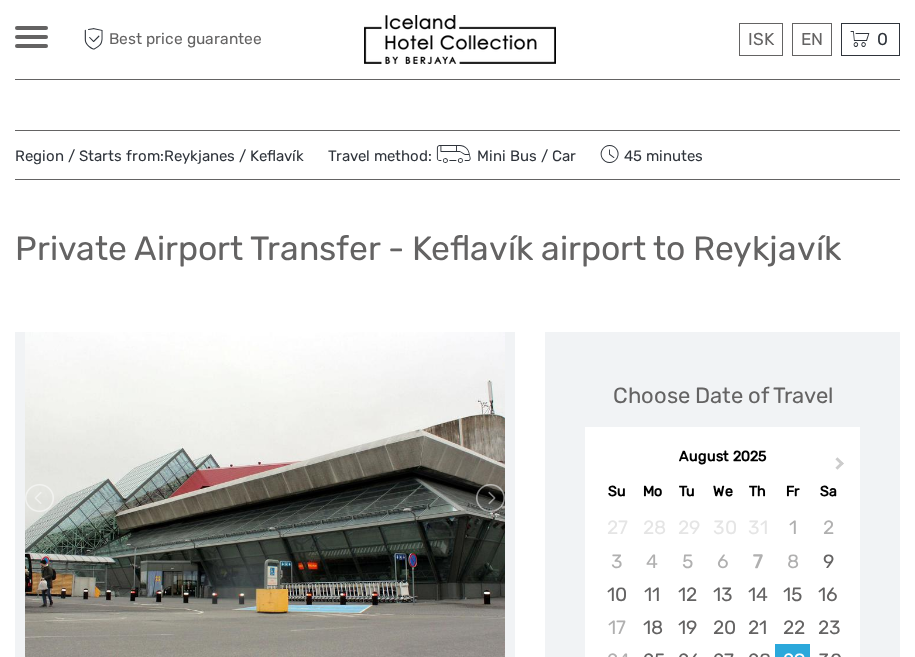 drag, startPoint x: 161, startPoint y: 151, endPoint x: 235, endPoint y: 156, distance: 74.168724 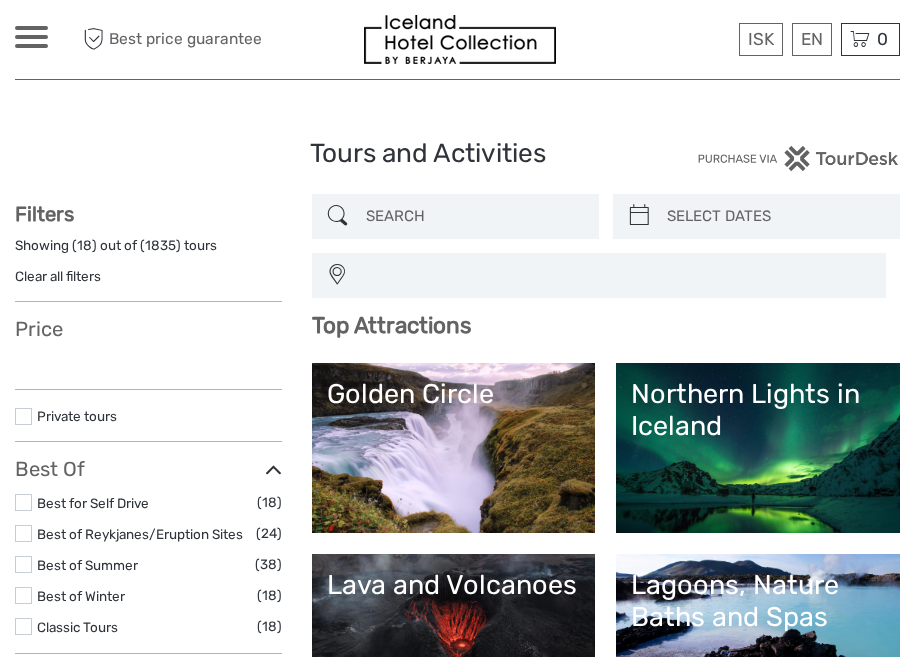 select 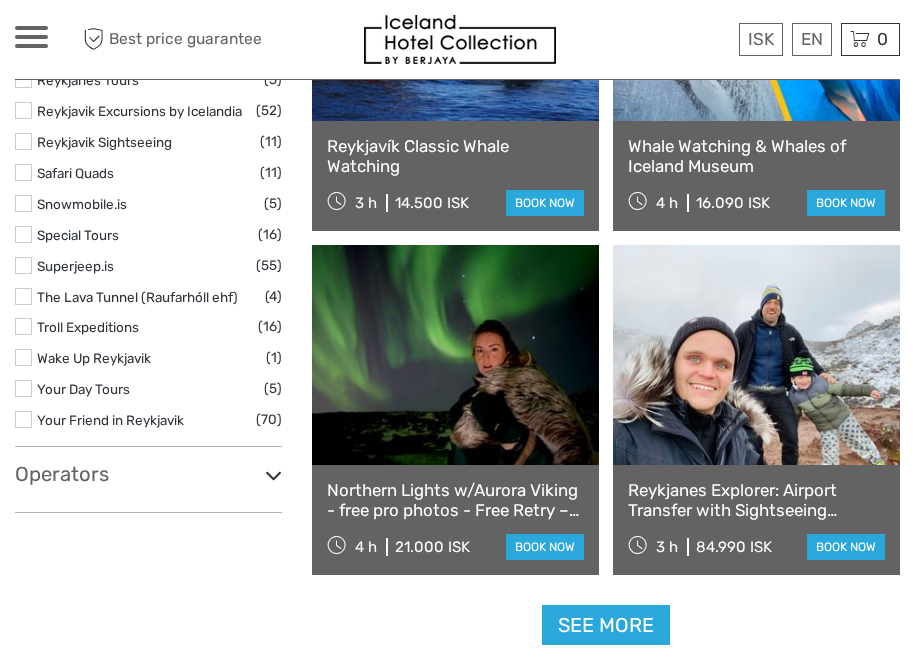 scroll, scrollTop: 3219, scrollLeft: 0, axis: vertical 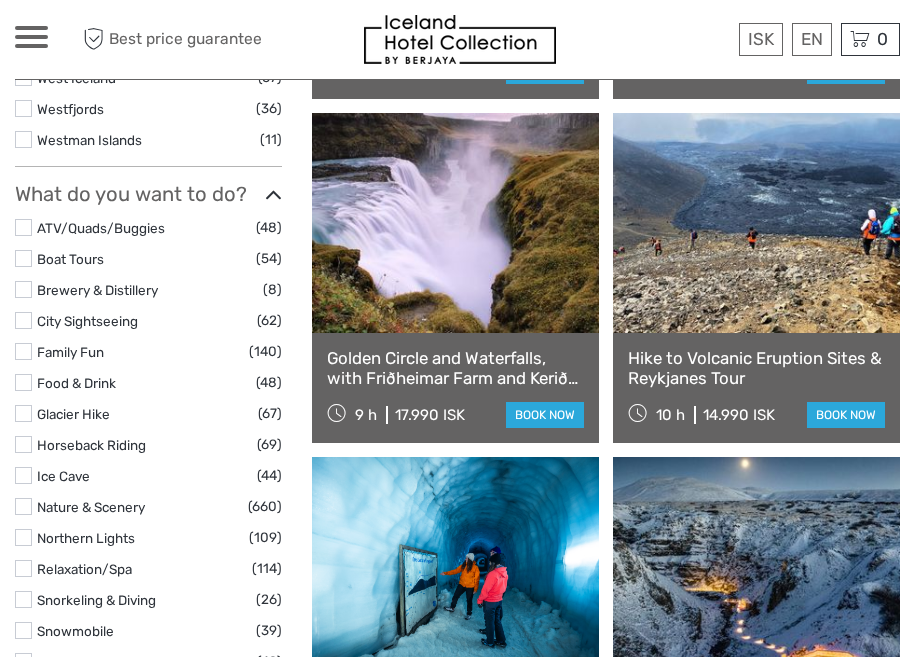 click at bounding box center [23, 630] 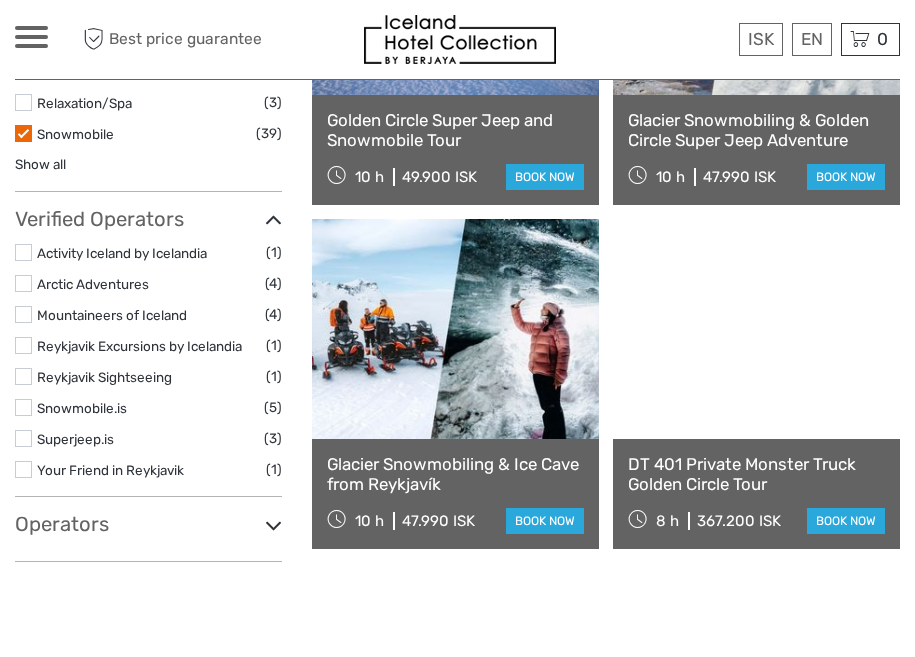 scroll, scrollTop: 1476, scrollLeft: 0, axis: vertical 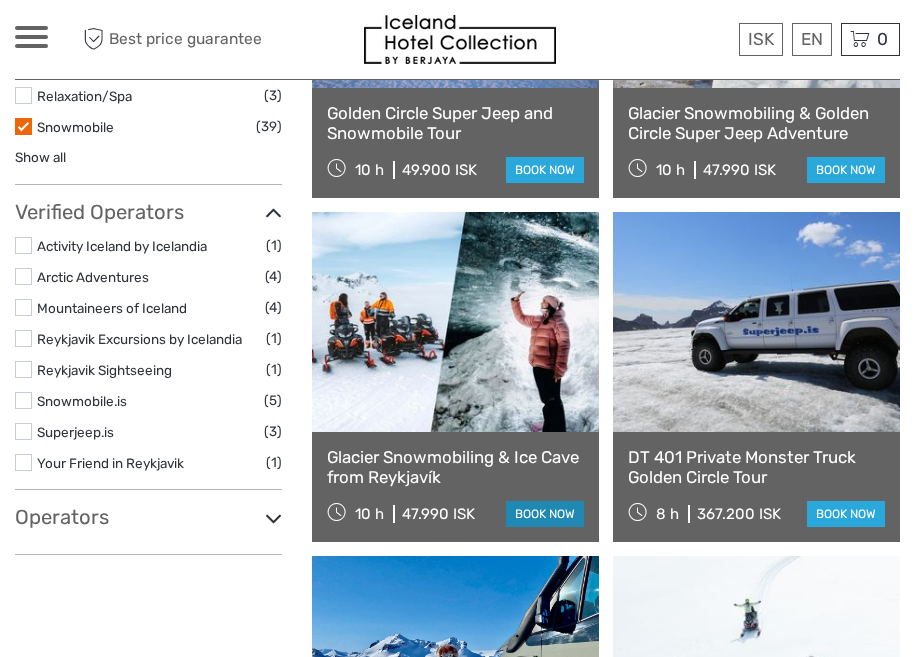 click on "book now" at bounding box center [545, 514] 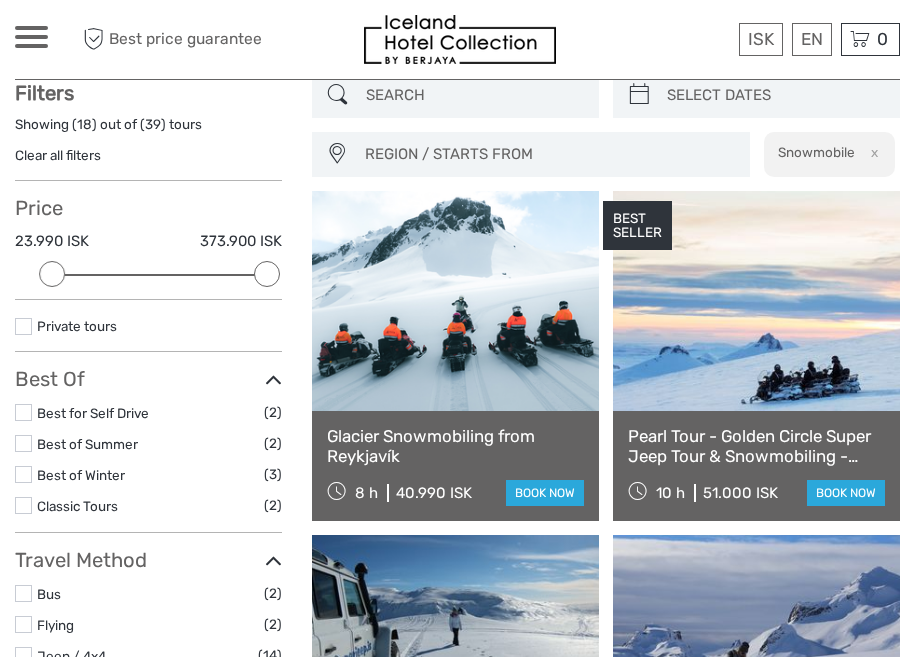 scroll, scrollTop: 7, scrollLeft: 0, axis: vertical 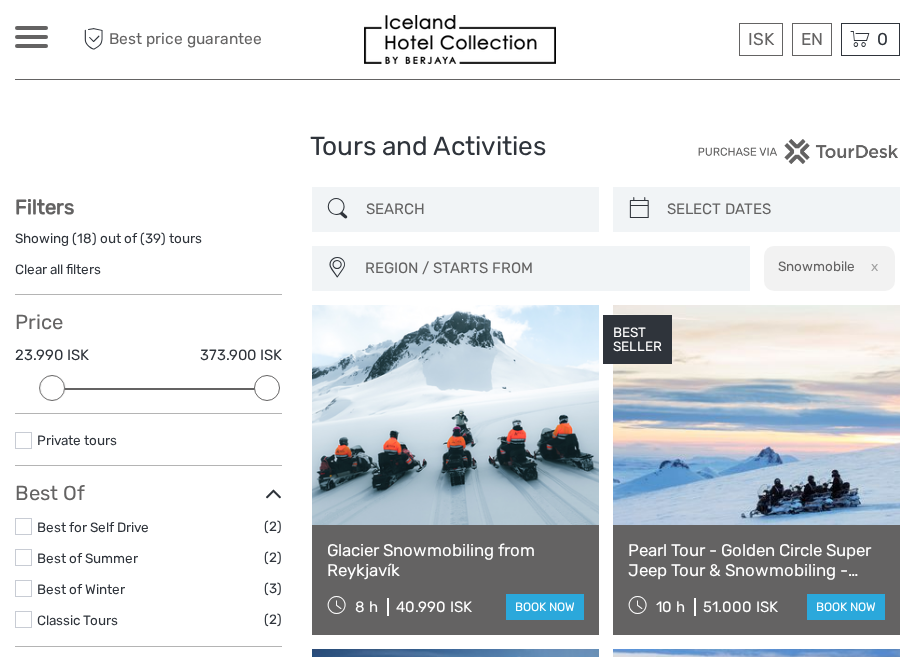 click at bounding box center [473, 209] 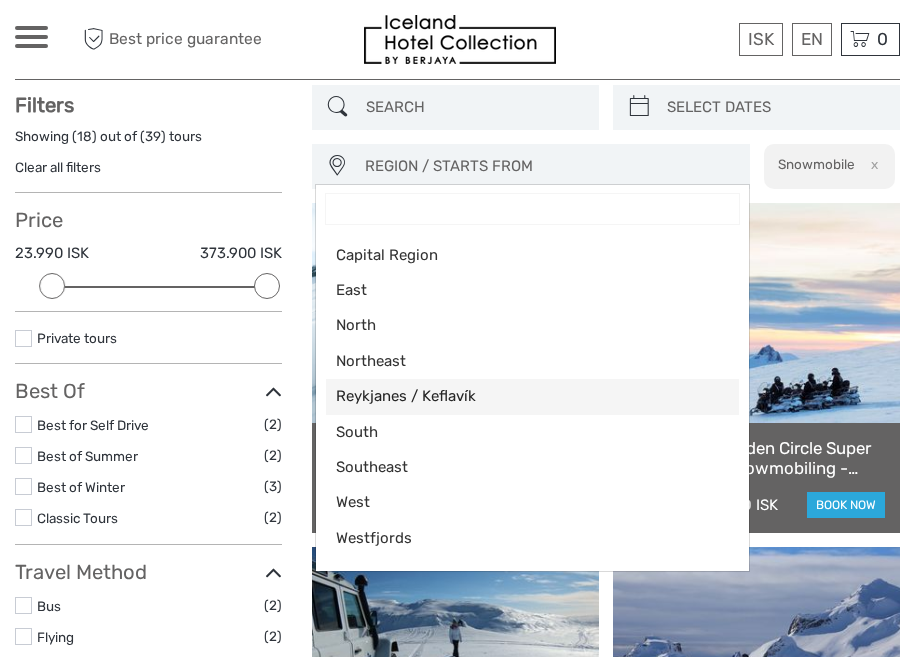 scroll, scrollTop: 119, scrollLeft: 0, axis: vertical 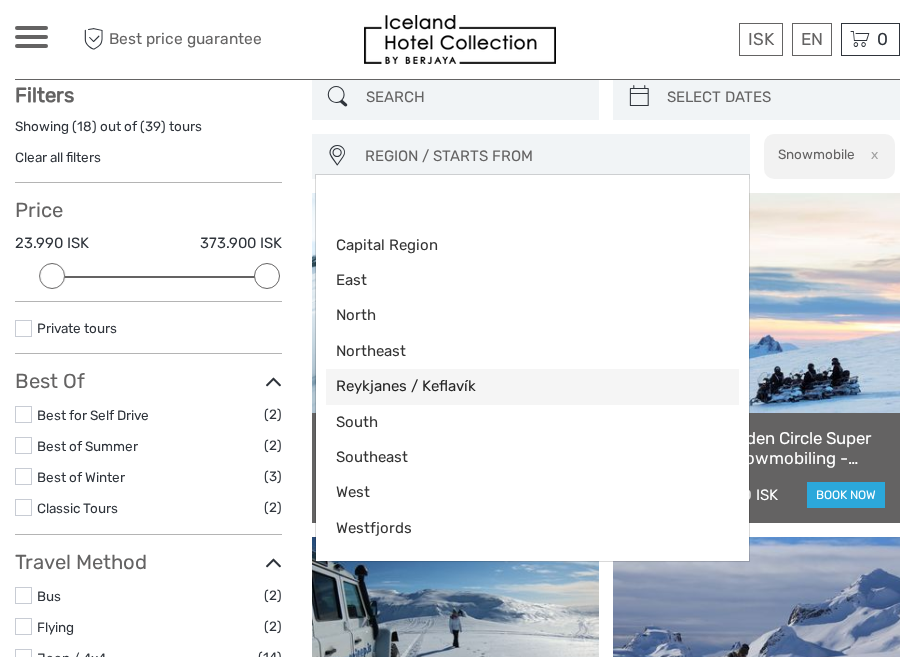 click on "Reykjanes / Keflavík" at bounding box center (515, 386) 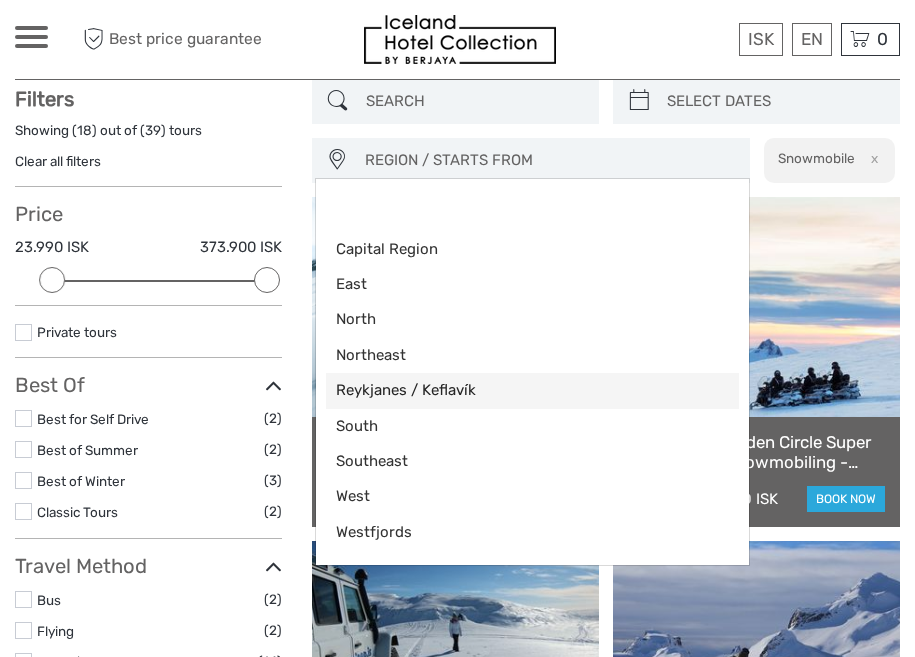 scroll, scrollTop: 76, scrollLeft: 0, axis: vertical 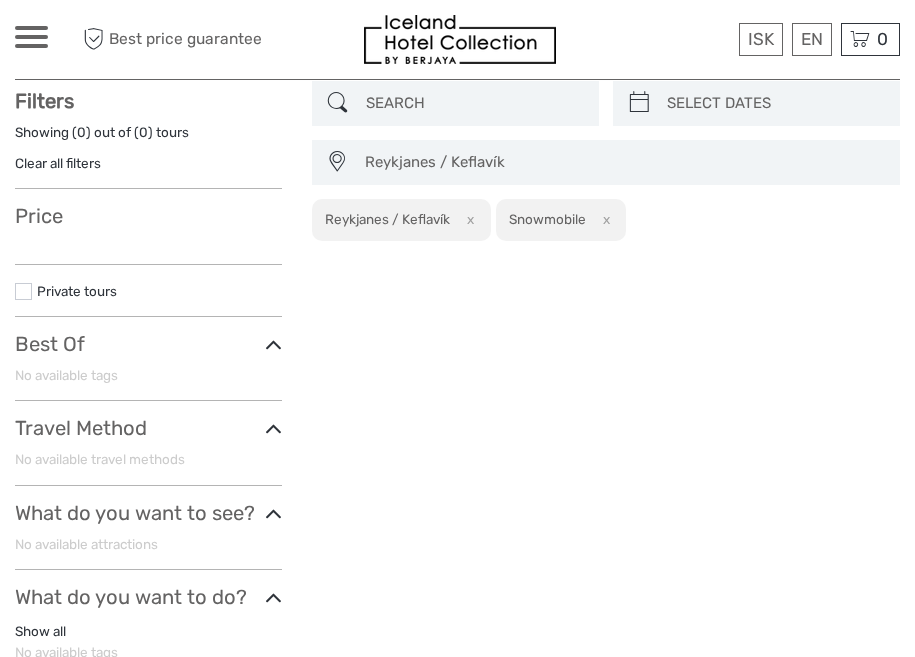 type on "[DATE]" 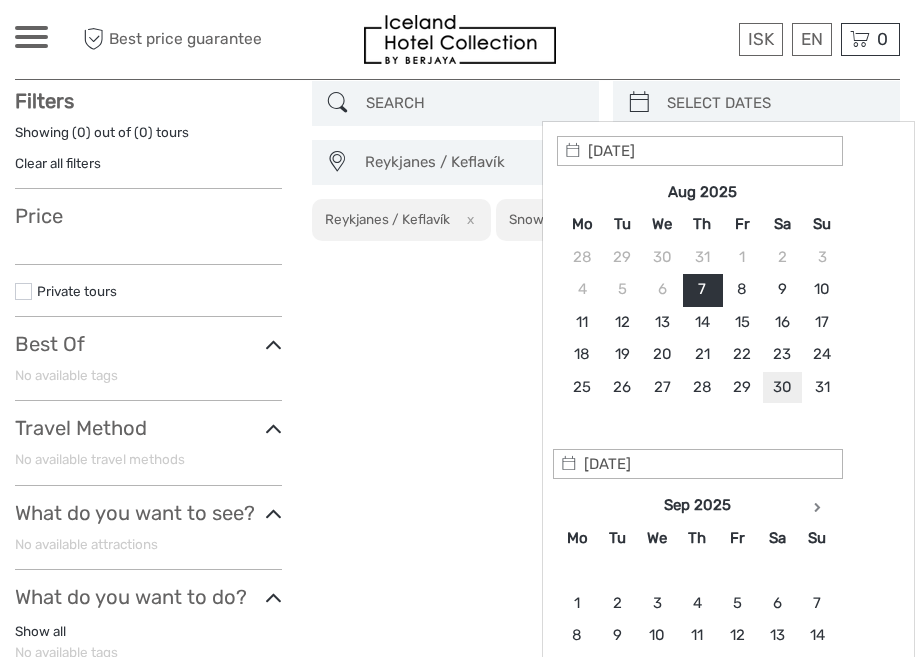 type on "[DATE]" 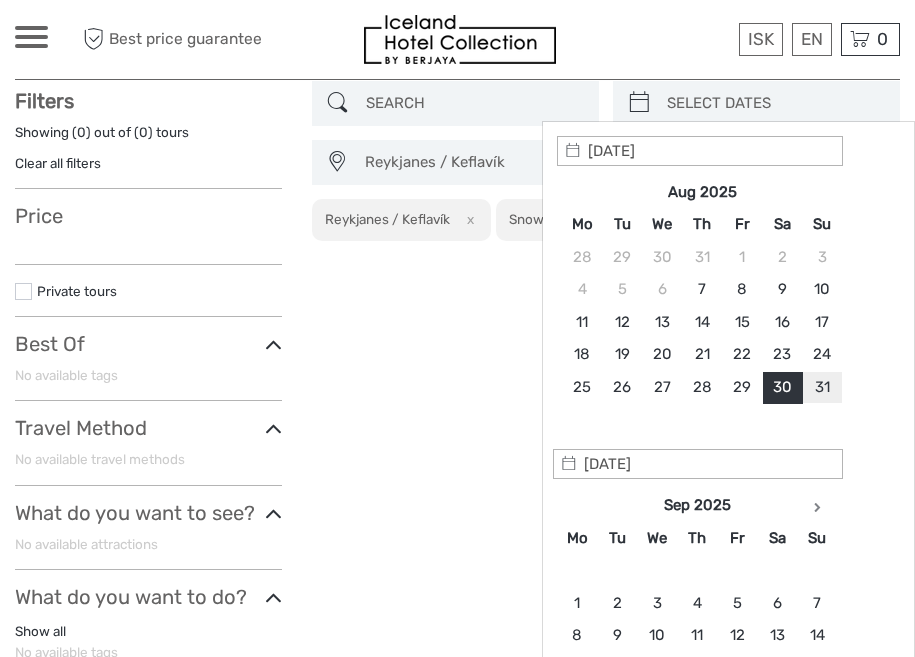 type on "[DATE]" 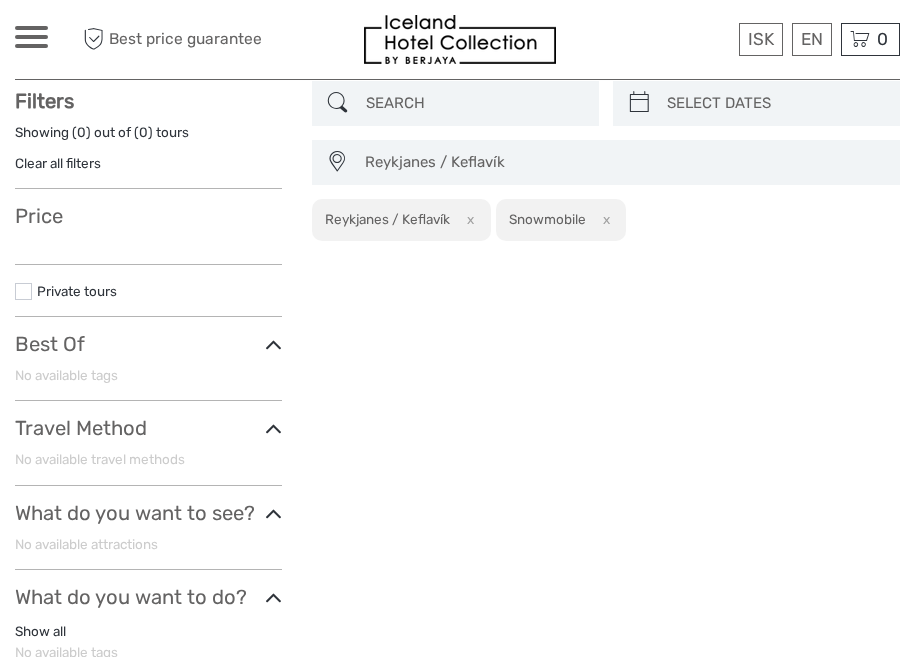 click on "[REGION] / [CITY]
[REGION]
[REGION]
[REGION]
[REGION]
[REGION] / [CITY]
[REGION]
[REGION]
[REGION]
[REGION]
[REGION]
[REGION]
[REGION]
[REGION]
[REGION]
[REGION]
[REGION]
[REGION]
[REGION]
[REGION] / [CITY]
x
Snowmobile
x
Top Attractions
Golden Circle
Northern Lights in Iceland
Lava and Volcanoes
Lagoons, Nature Baths and Spas" at bounding box center [606, 472] 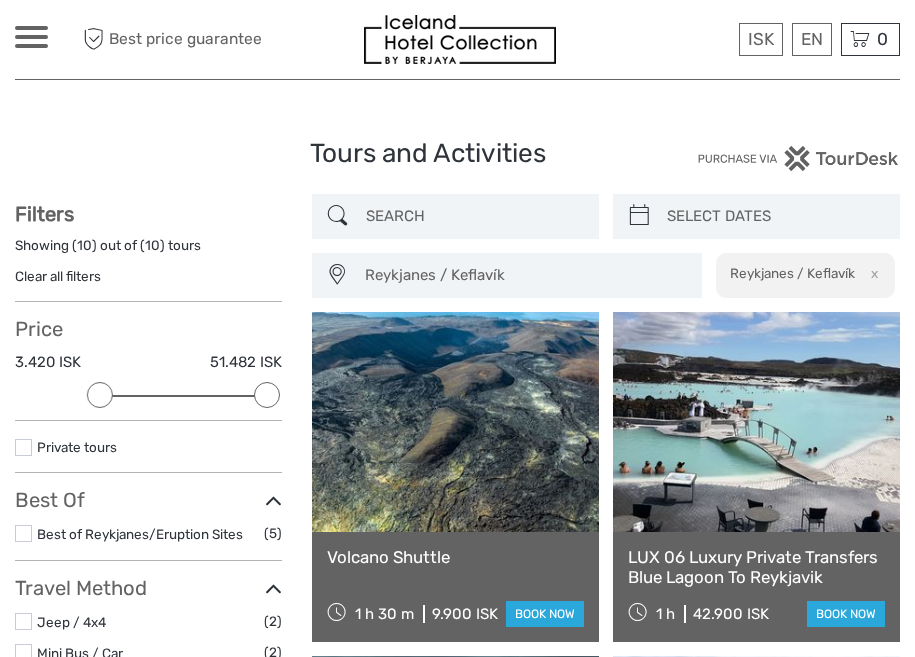 scroll, scrollTop: 0, scrollLeft: 0, axis: both 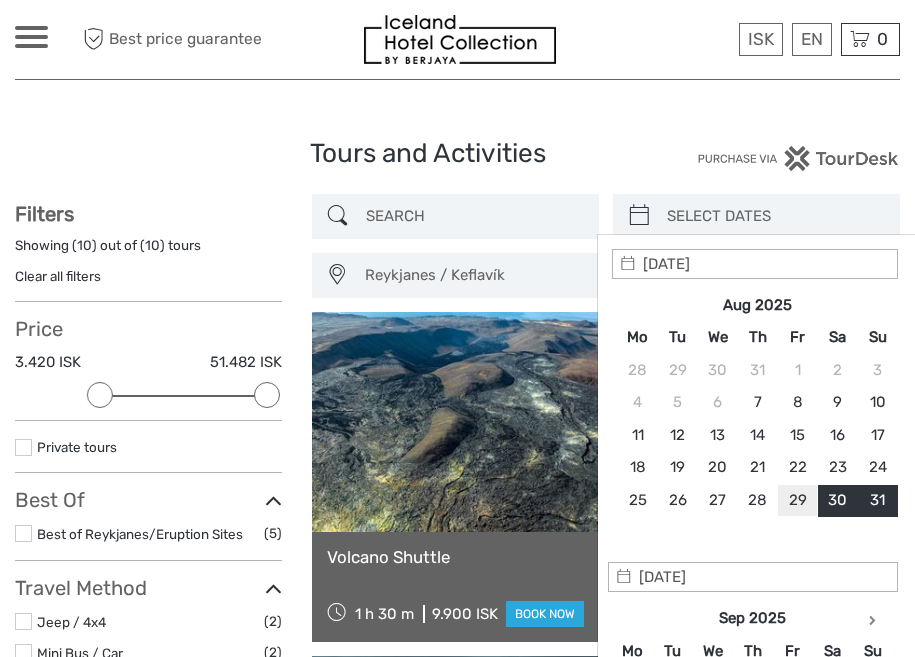 type on "29/08/2025" 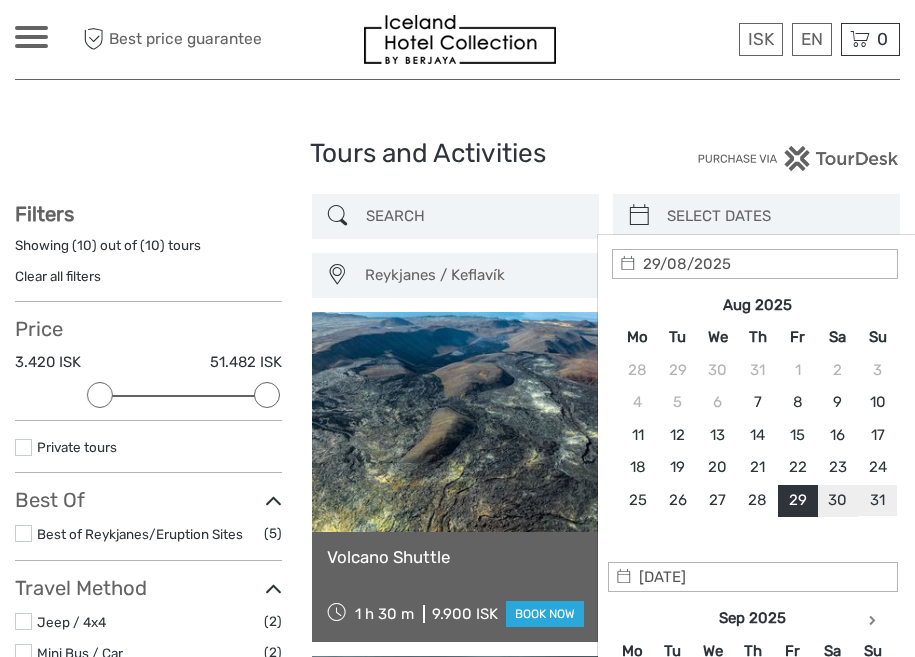 type on "[DATE]" 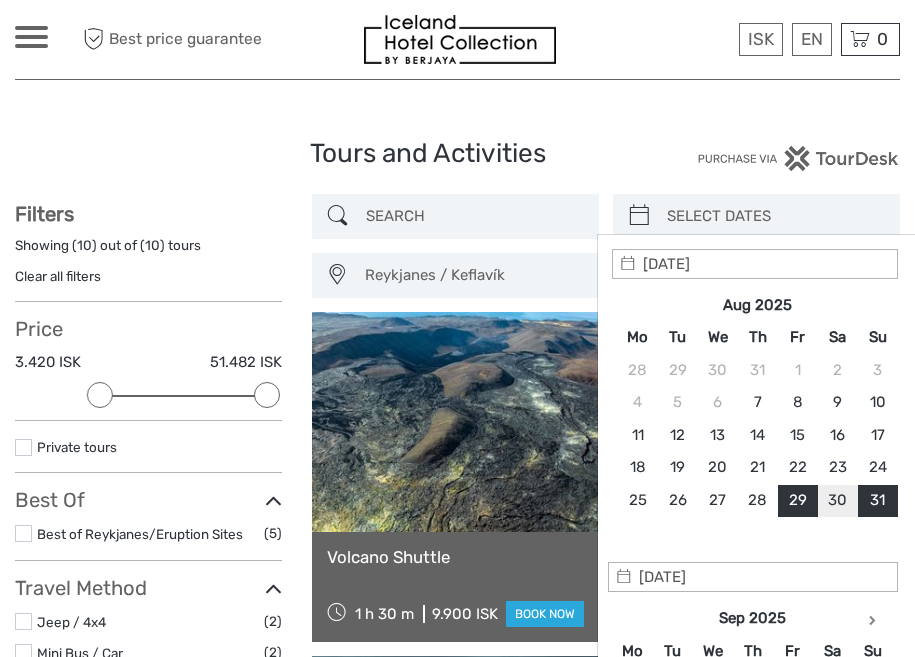 type on "29/08/2025" 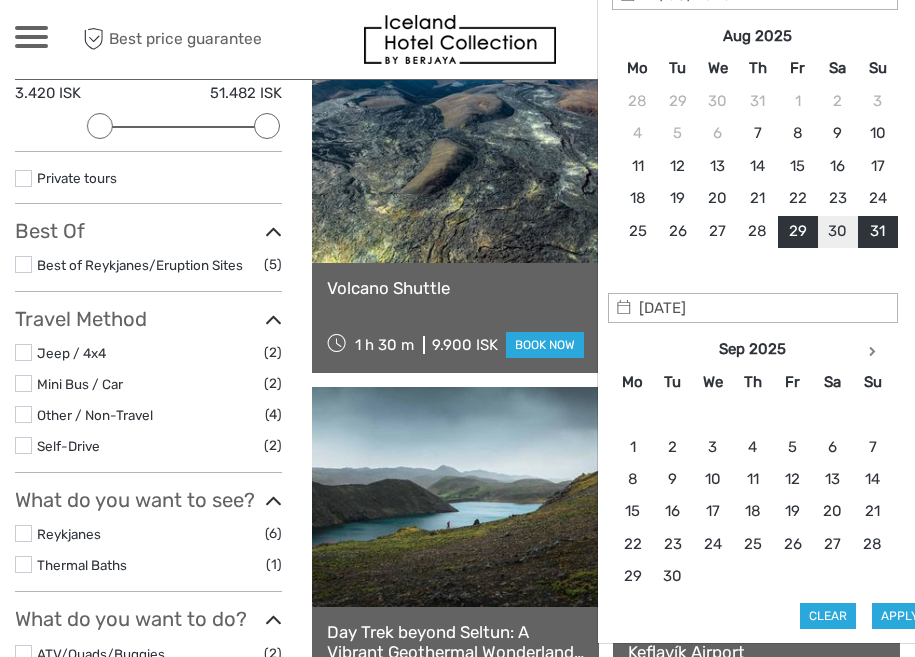 scroll, scrollTop: 278, scrollLeft: 0, axis: vertical 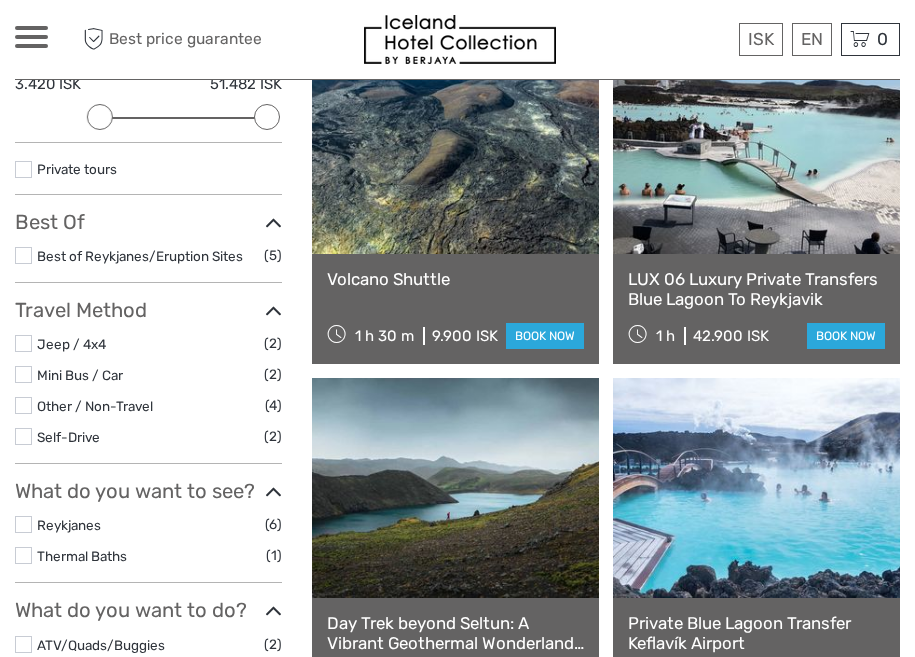 click at bounding box center (455, 488) 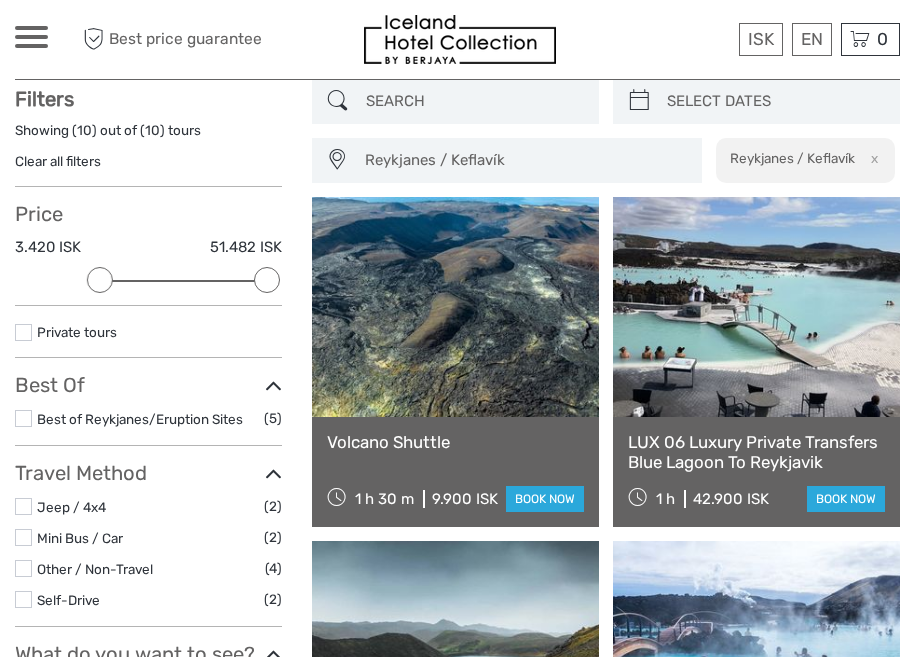scroll, scrollTop: 113, scrollLeft: 0, axis: vertical 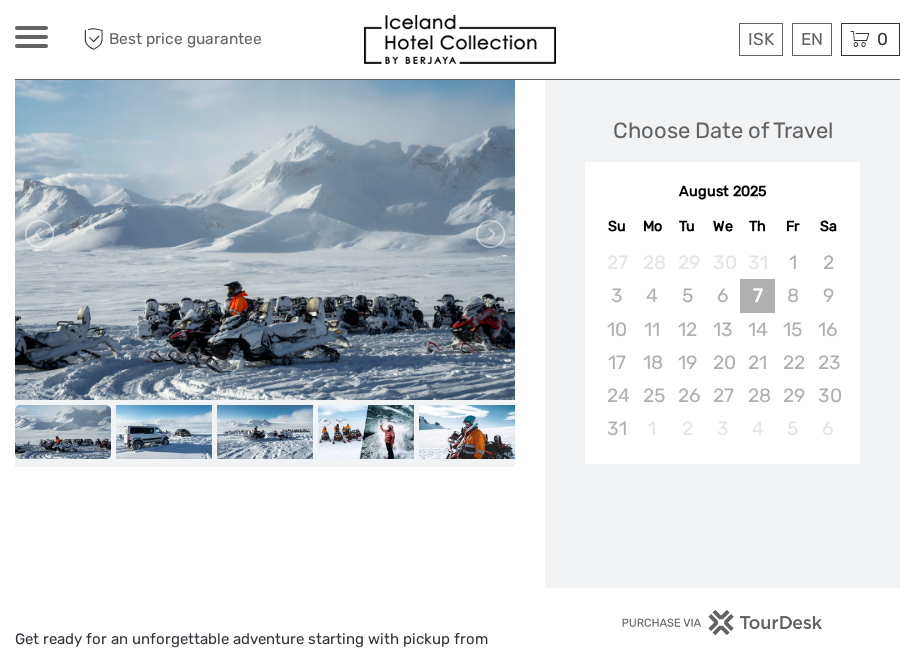 click on "7" at bounding box center [757, 295] 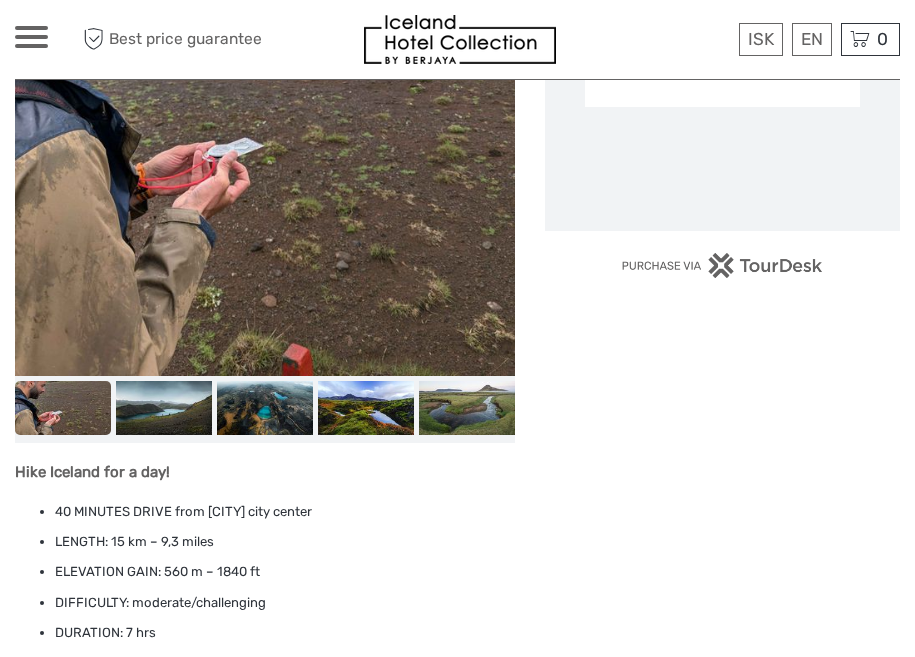 scroll, scrollTop: 413, scrollLeft: 0, axis: vertical 